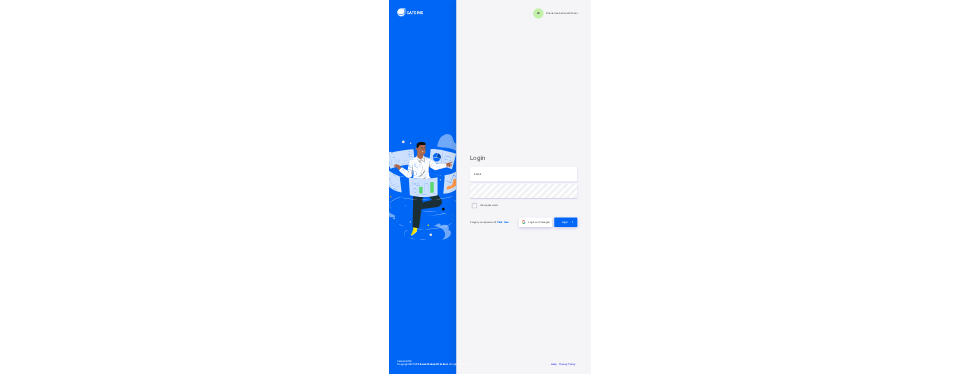 scroll, scrollTop: 0, scrollLeft: 0, axis: both 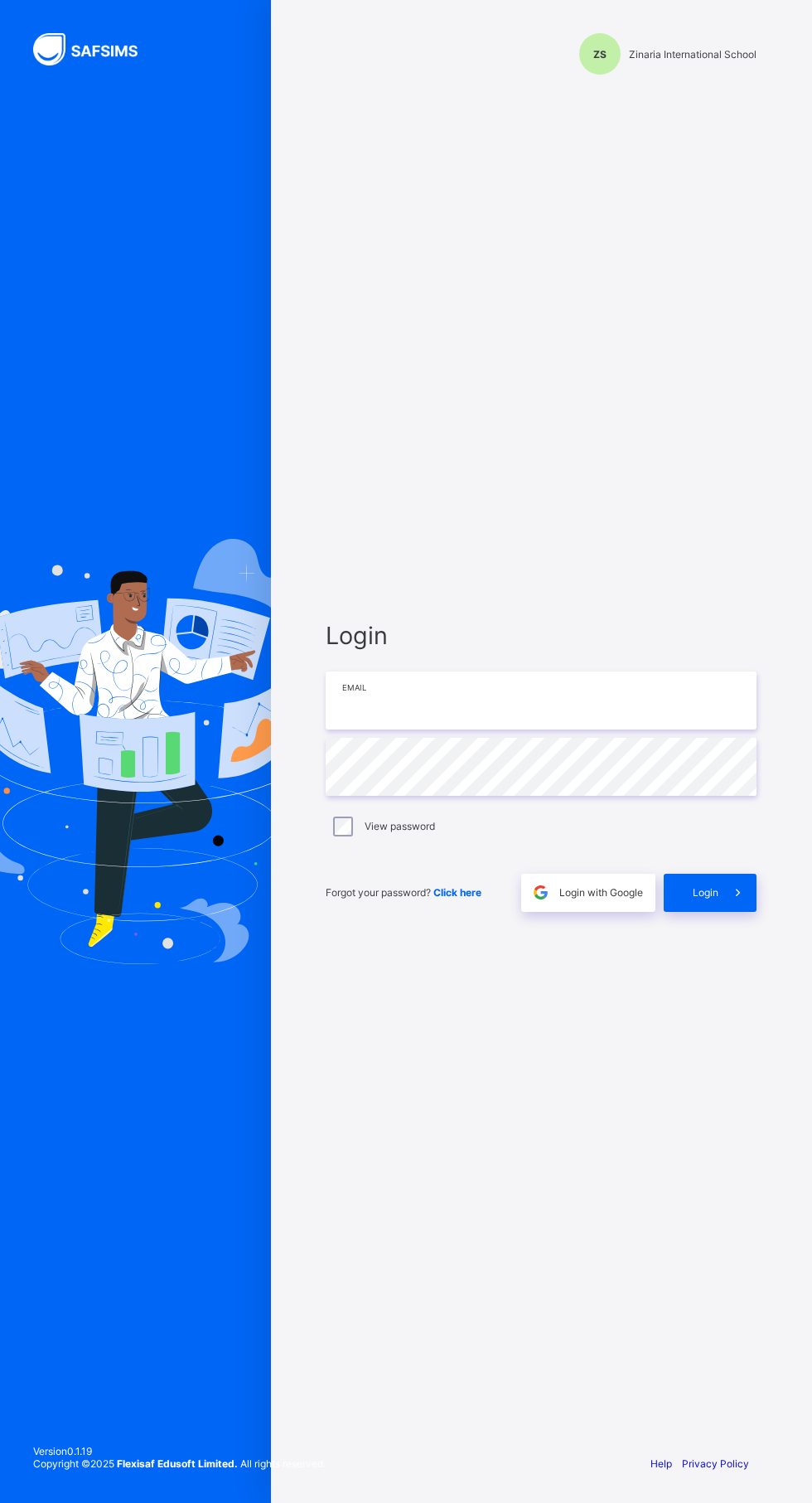 click at bounding box center (541, 701) 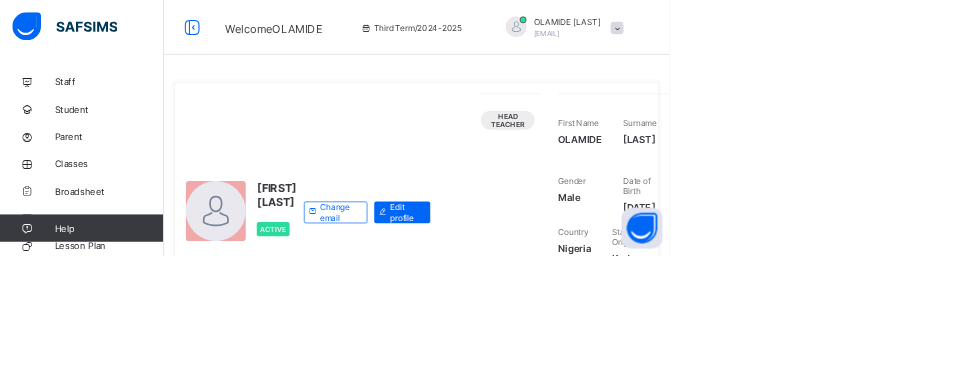 click on "Classes" at bounding box center (160, 240) 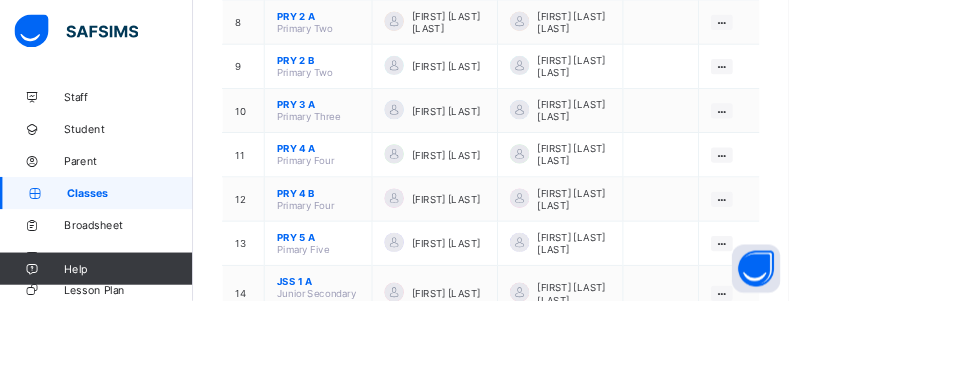 scroll, scrollTop: 683, scrollLeft: 0, axis: vertical 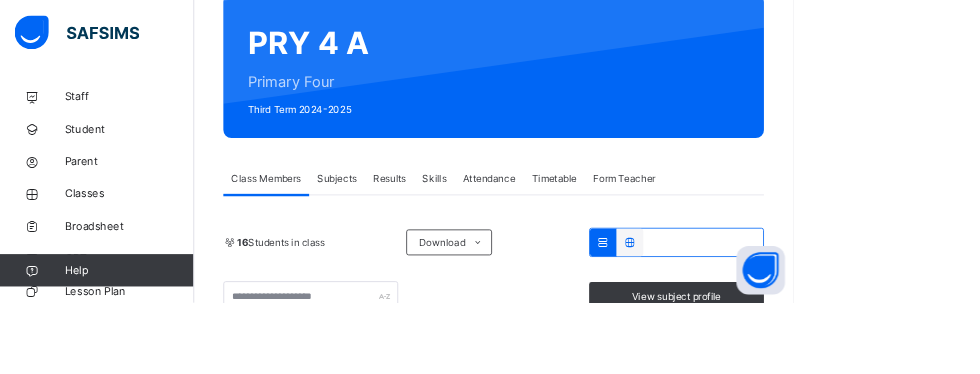 click on "Subjects" at bounding box center [416, 221] 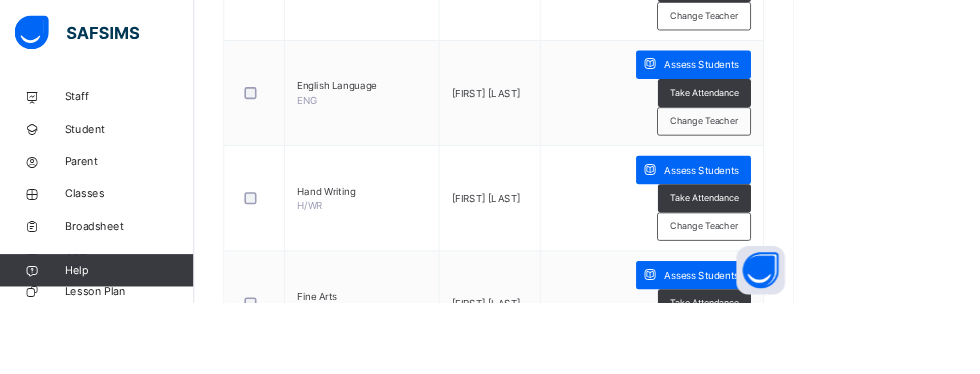 scroll, scrollTop: 722, scrollLeft: 0, axis: vertical 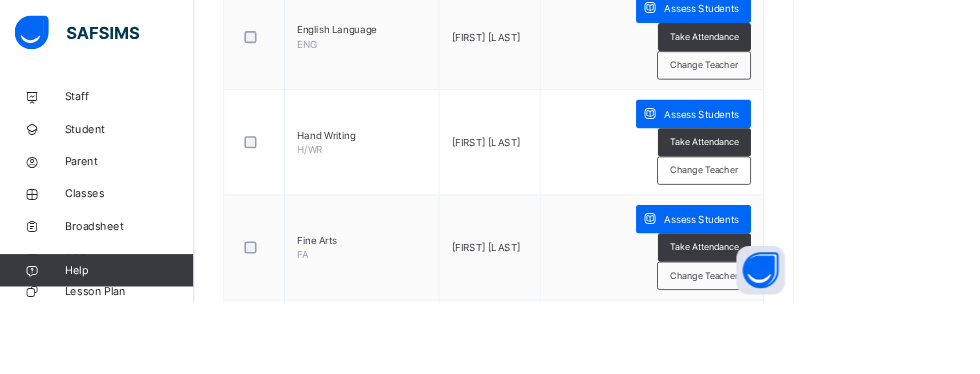click on "Assess Students" at bounding box center [867, 271] 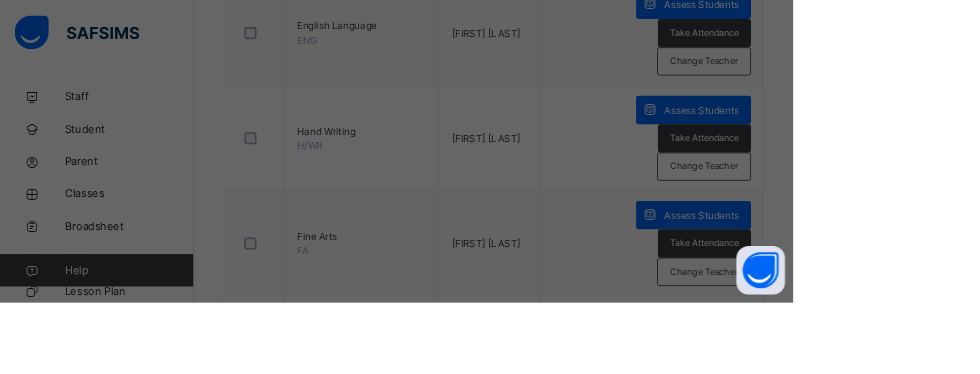 scroll, scrollTop: 763, scrollLeft: 0, axis: vertical 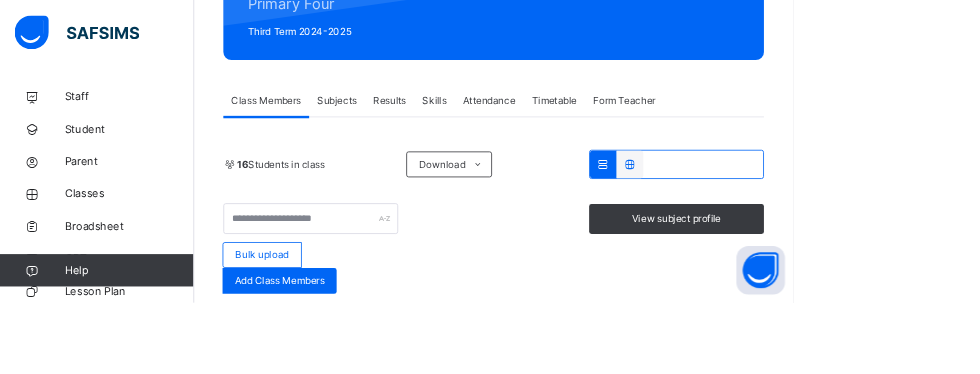 click on "Results" at bounding box center (481, 124) 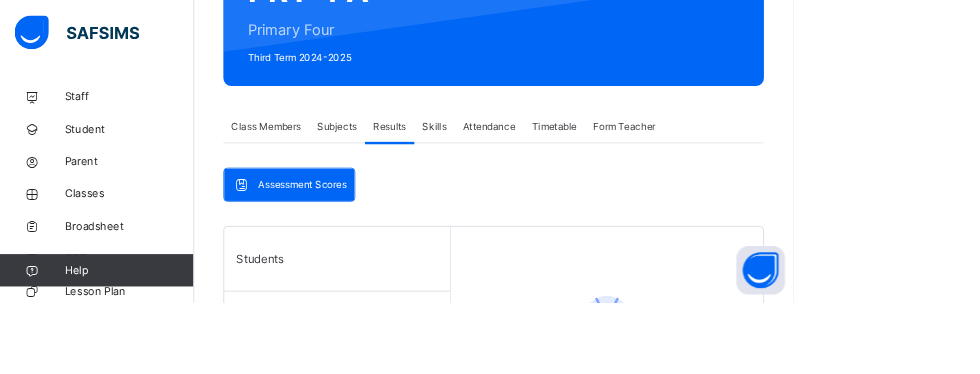 scroll, scrollTop: 139, scrollLeft: 0, axis: vertical 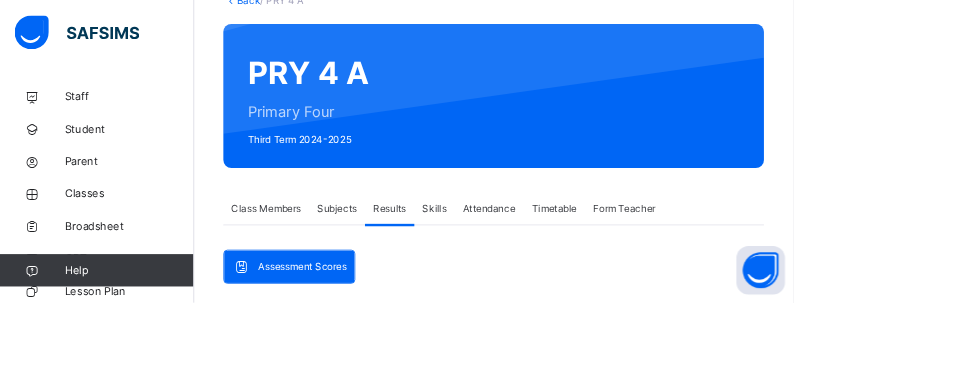 click on "Subjects" at bounding box center [416, 257] 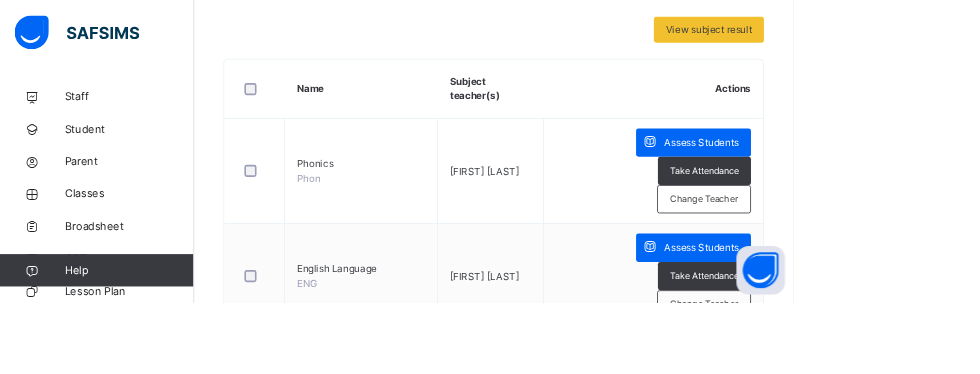 scroll, scrollTop: 432, scrollLeft: 0, axis: vertical 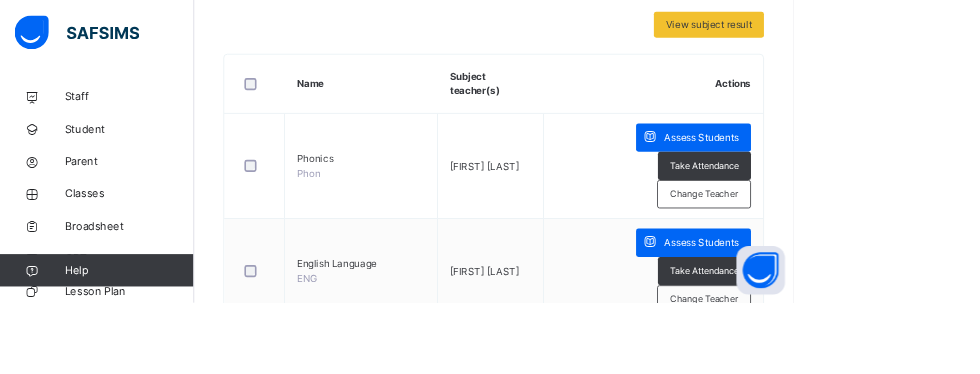 click on "Assess Students" at bounding box center (867, 691) 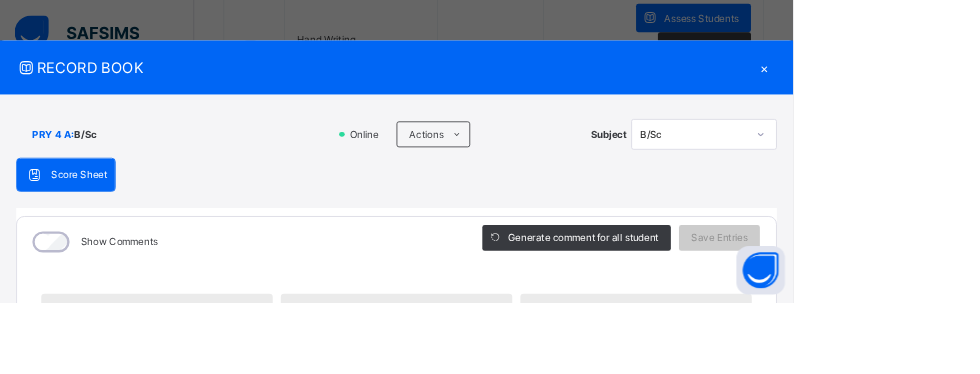 click on "×" at bounding box center (945, 83) 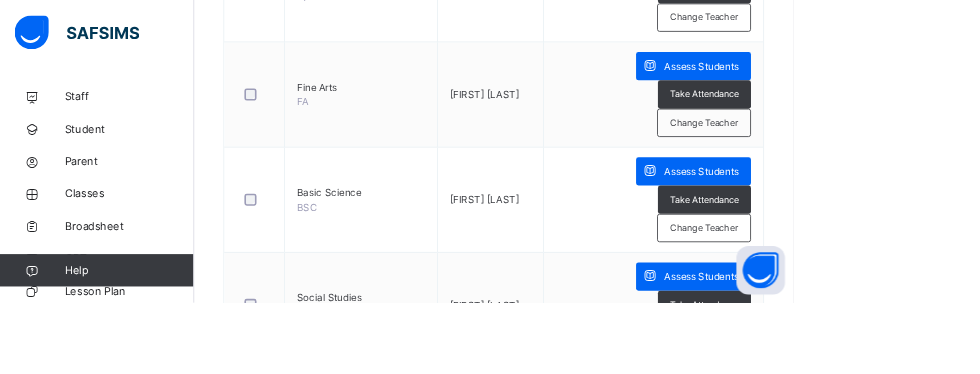 scroll, scrollTop: 838, scrollLeft: 0, axis: vertical 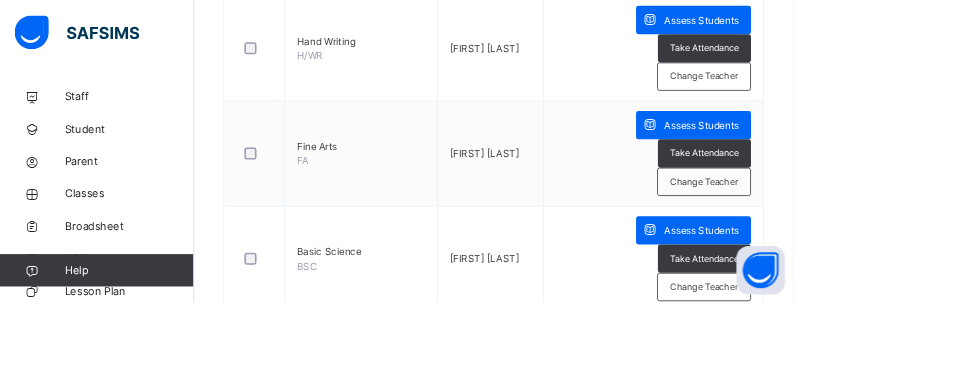 click on "Assess Students" at bounding box center [867, 155] 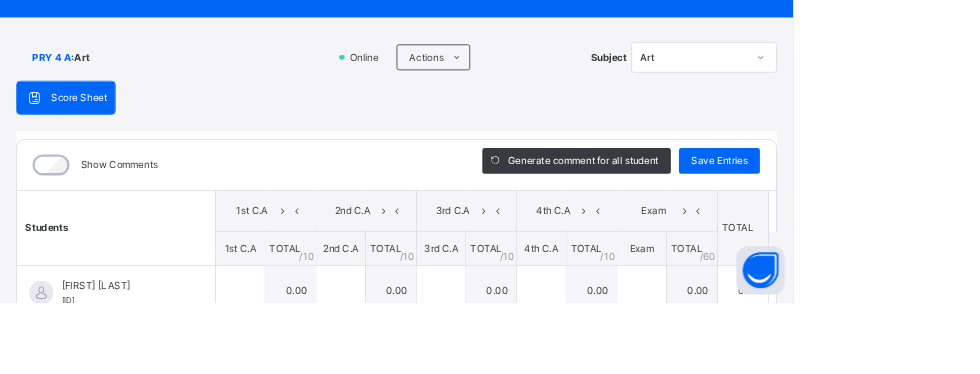 scroll, scrollTop: 0, scrollLeft: 0, axis: both 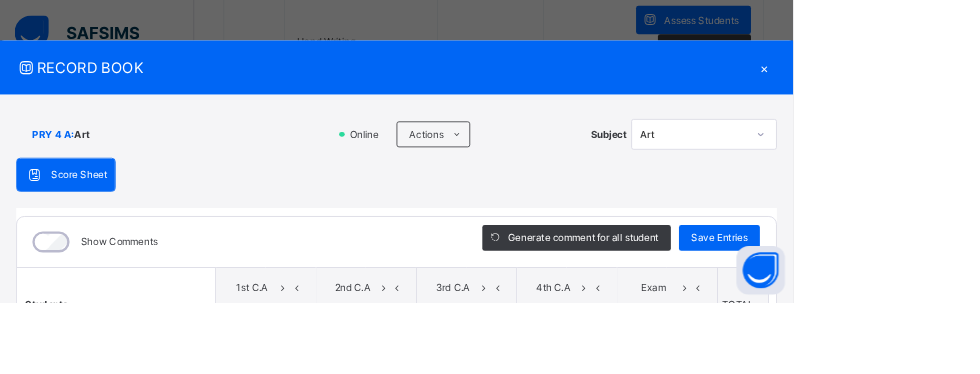 click on "×" at bounding box center [945, 83] 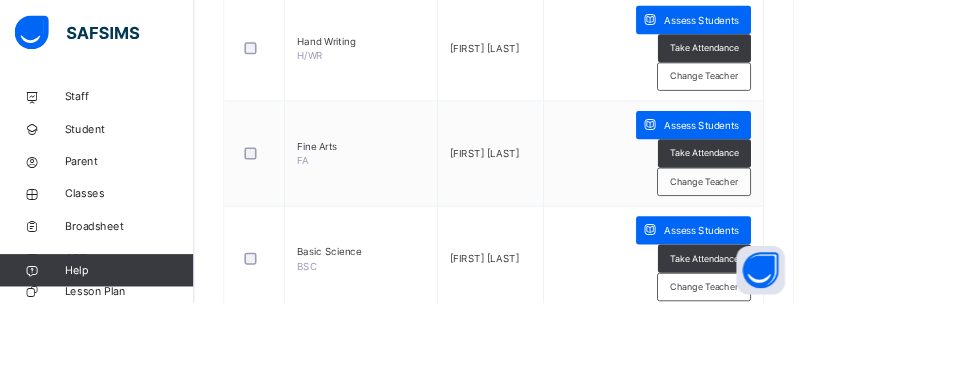click on "Classes" at bounding box center (160, 240) 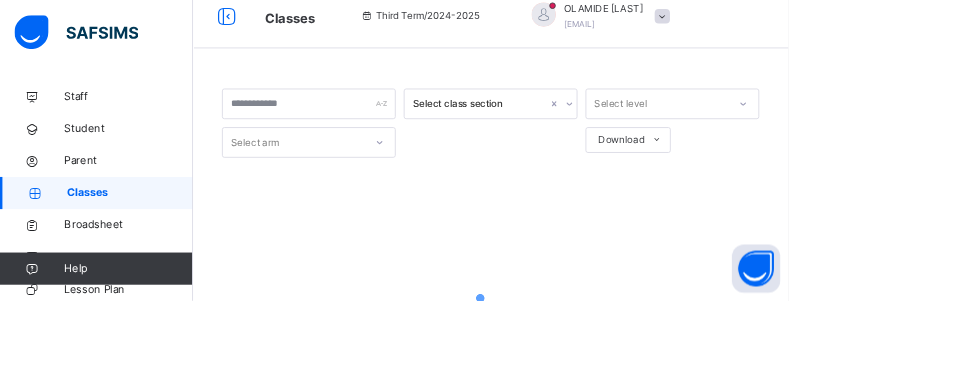 scroll, scrollTop: 0, scrollLeft: 0, axis: both 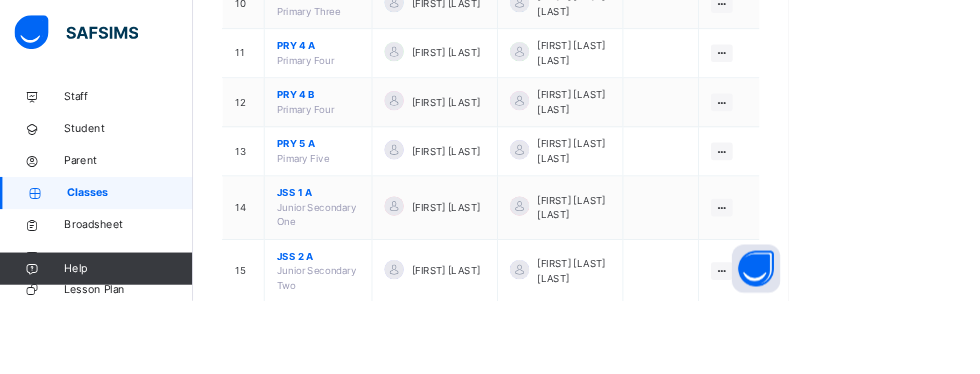 click at bounding box center (897, 187) 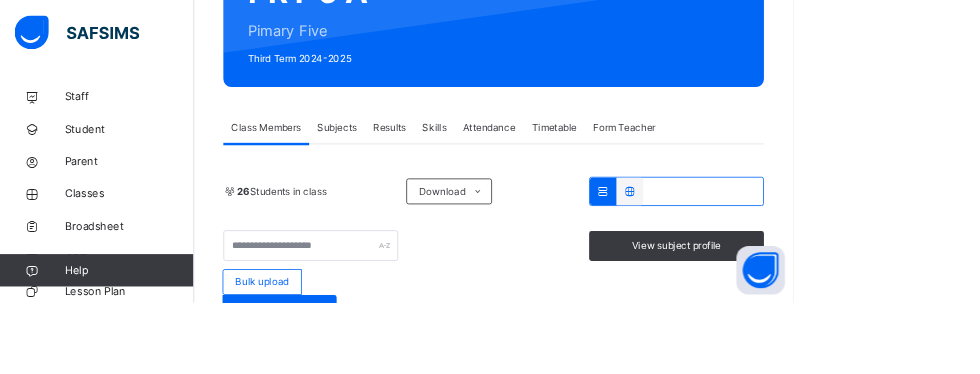 scroll, scrollTop: 194, scrollLeft: 0, axis: vertical 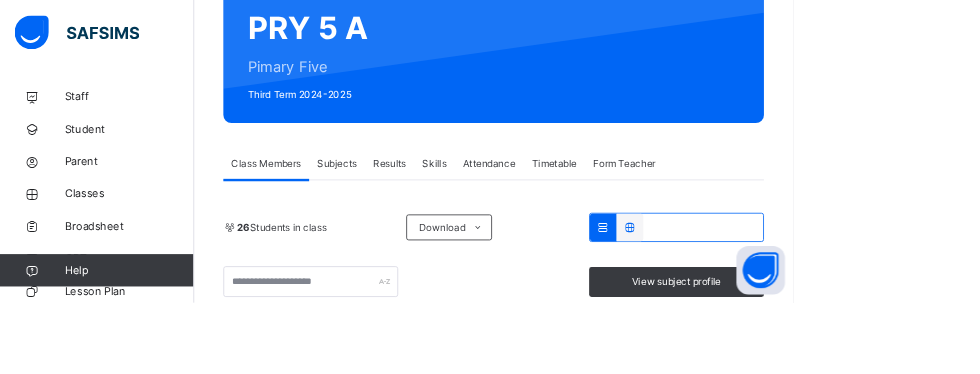 click on "Results" at bounding box center [481, 202] 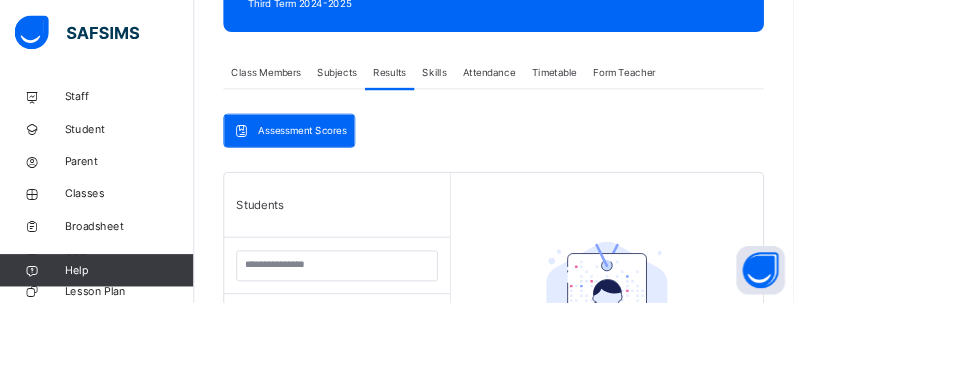 scroll, scrollTop: 337, scrollLeft: 0, axis: vertical 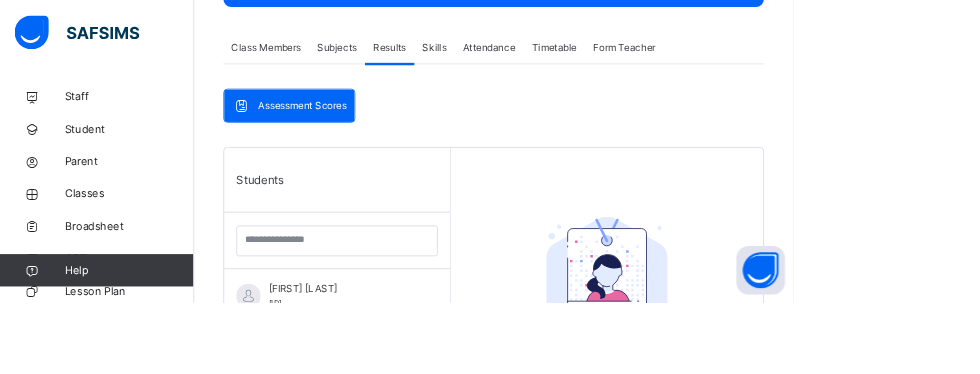 click on "[ID]" at bounding box center [340, 375] 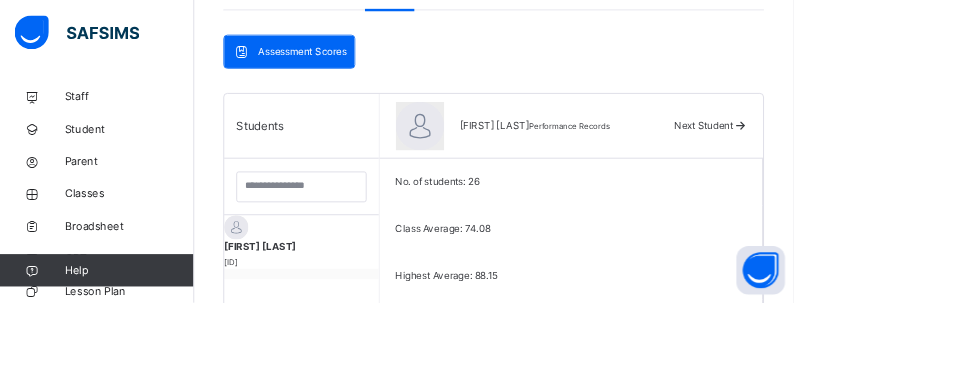 scroll, scrollTop: 436, scrollLeft: 0, axis: vertical 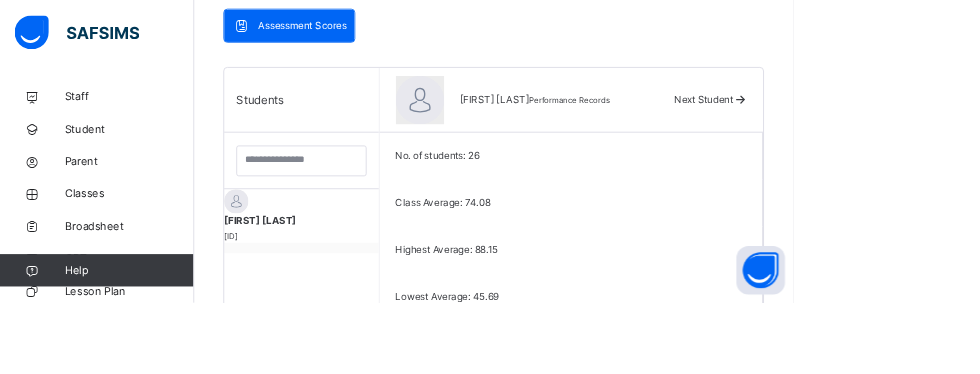 click on "[FIRST] [LAST] [LAST]" at bounding box center [377, 333] 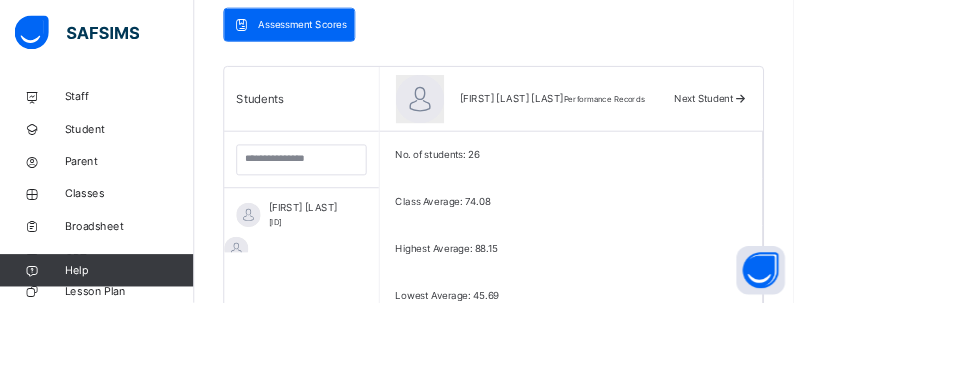 scroll, scrollTop: 439, scrollLeft: 0, axis: vertical 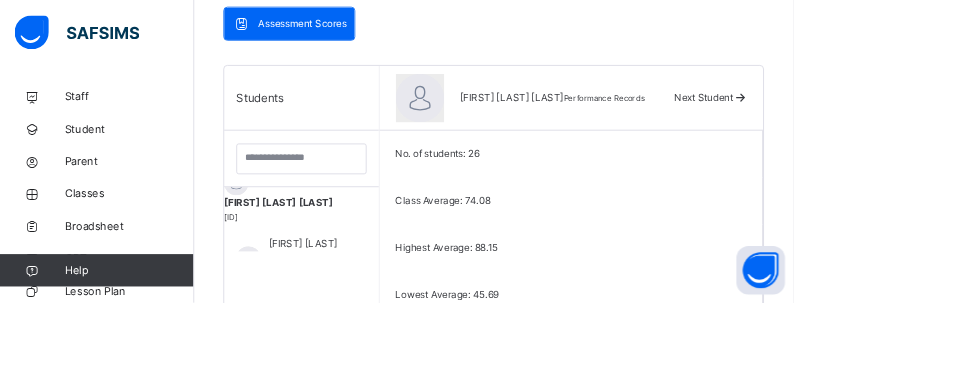 click on "[FIRST] [LAST] [LAST]" at bounding box center [377, 310] 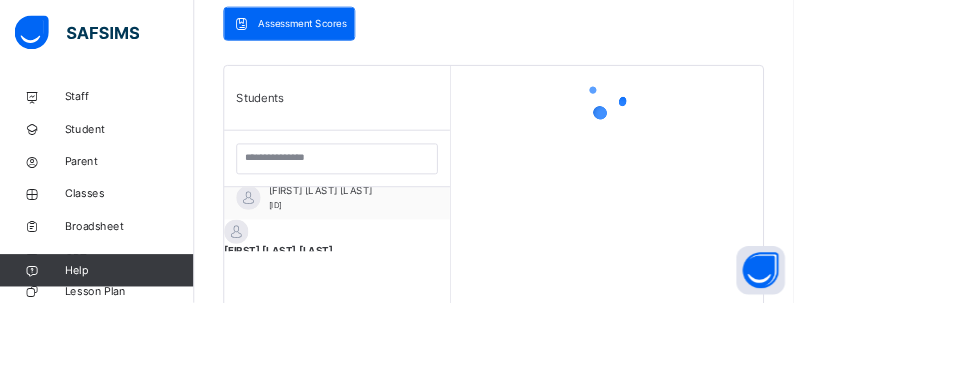 scroll, scrollTop: 71, scrollLeft: 0, axis: vertical 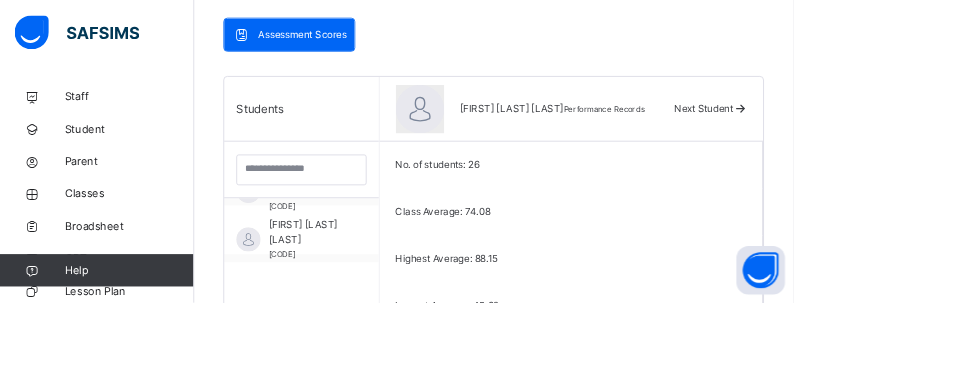click on "[FIRST] [LAST] [LAST]" at bounding box center [377, 287] 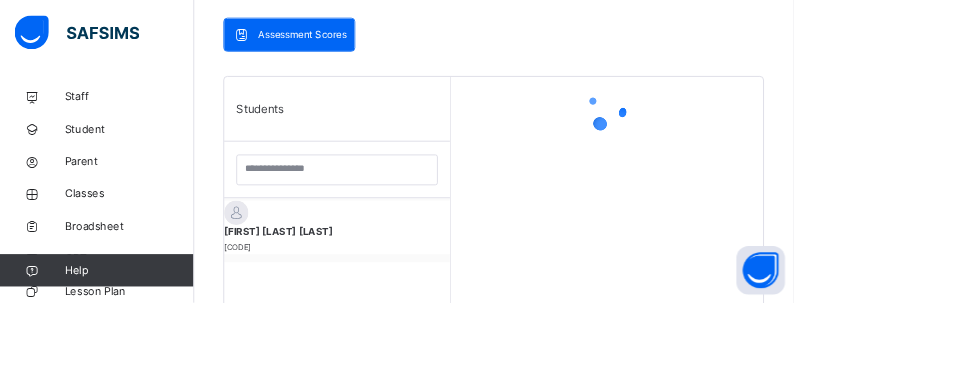 scroll, scrollTop: 339, scrollLeft: 0, axis: vertical 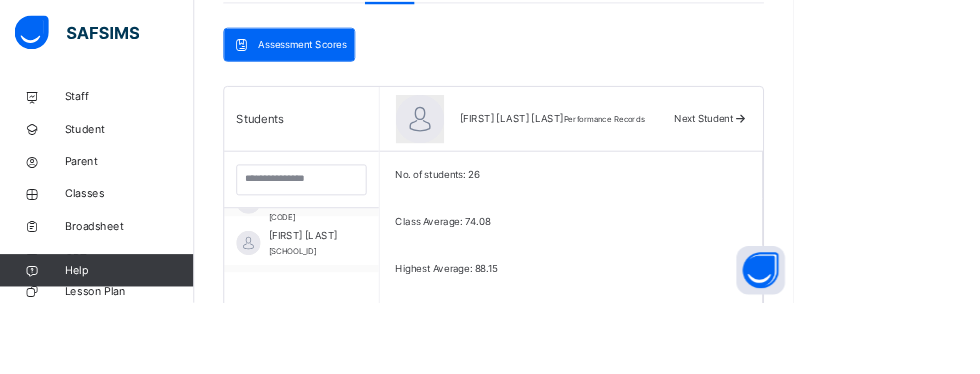 click on "[FIRST] [LAST]" at bounding box center (377, 291) 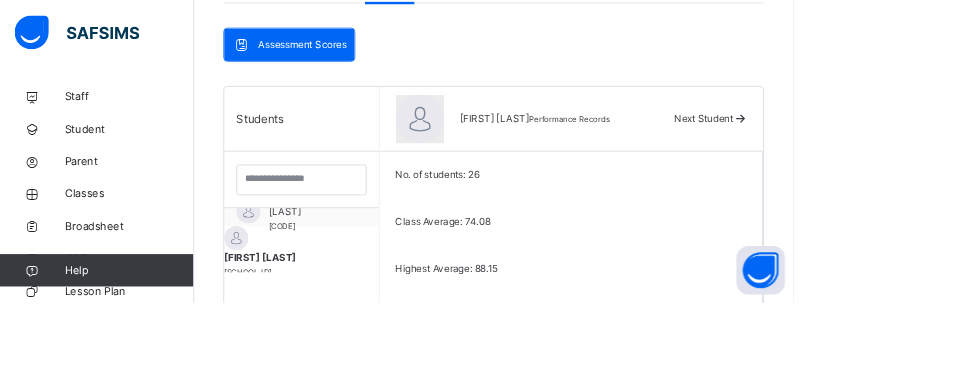 scroll, scrollTop: 476, scrollLeft: 0, axis: vertical 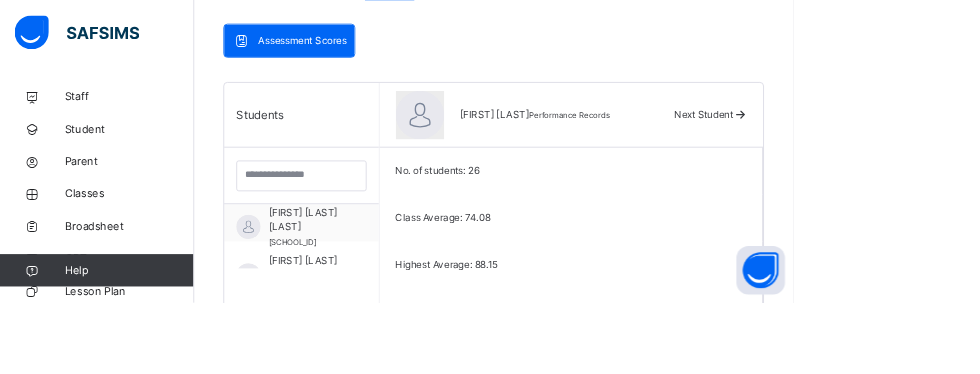 click on "[FIRST] [LAST] [LAST]" at bounding box center [377, 331] 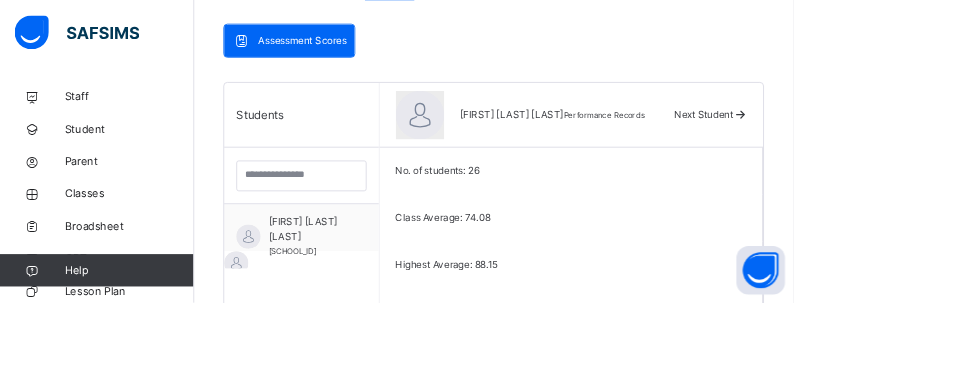 scroll, scrollTop: 560, scrollLeft: 0, axis: vertical 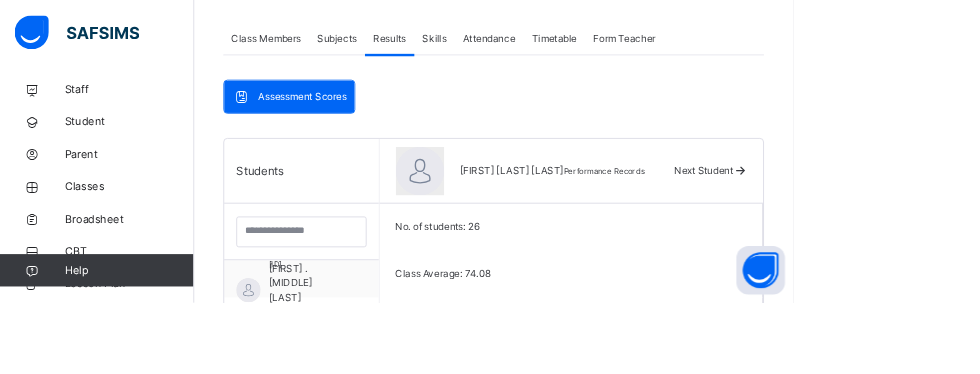 click on "[FIRST] [LAST] [CODE]" at bounding box center (372, 457) 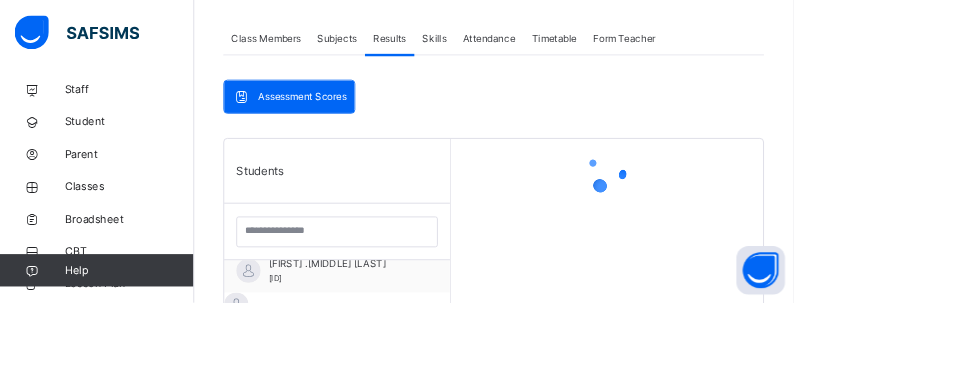 scroll, scrollTop: 443, scrollLeft: 0, axis: vertical 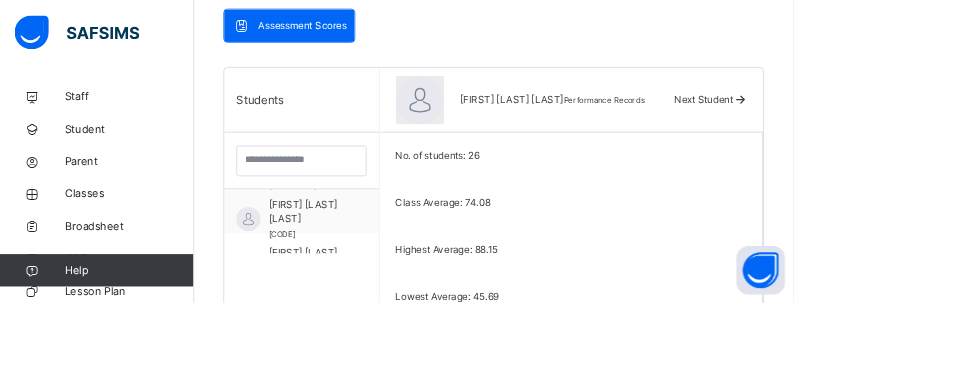 click on "[FIRST] [LAST] [LAST]" at bounding box center (377, 262) 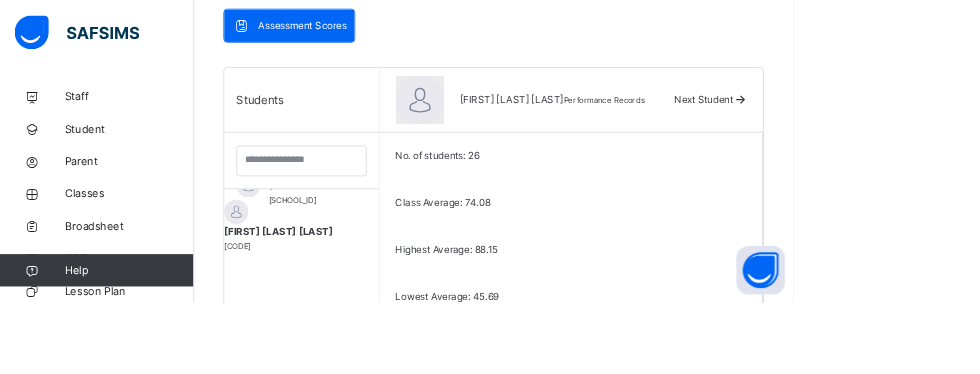 scroll, scrollTop: 305, scrollLeft: 0, axis: vertical 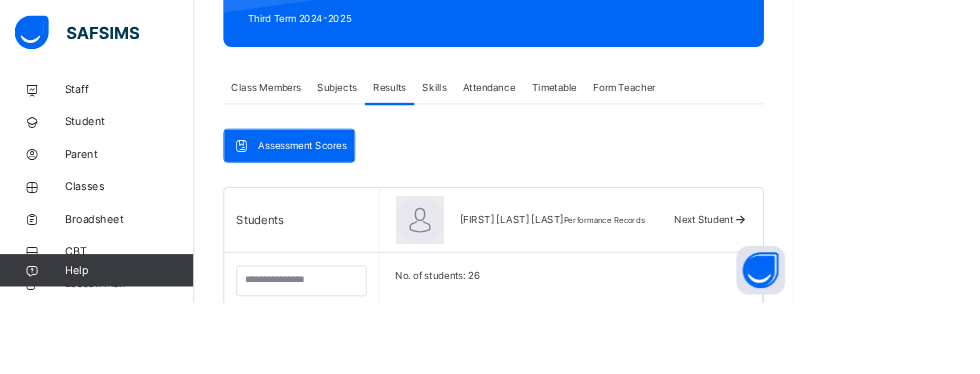click on "[FIRST] [LAST]" at bounding box center [377, 463] 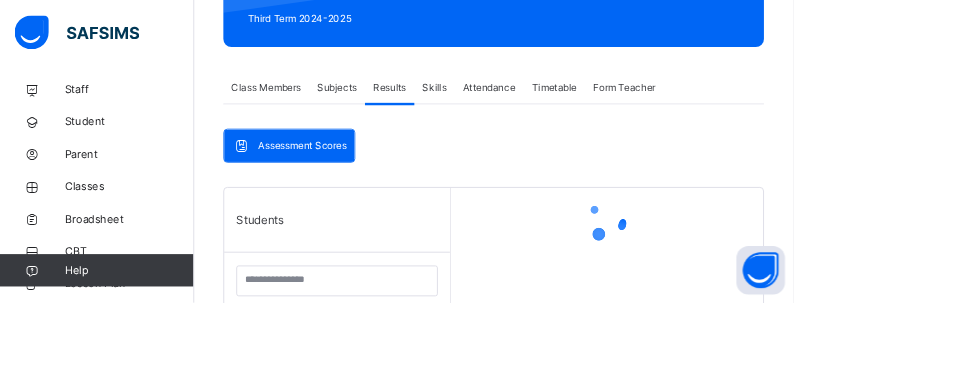 scroll, scrollTop: 411, scrollLeft: 0, axis: vertical 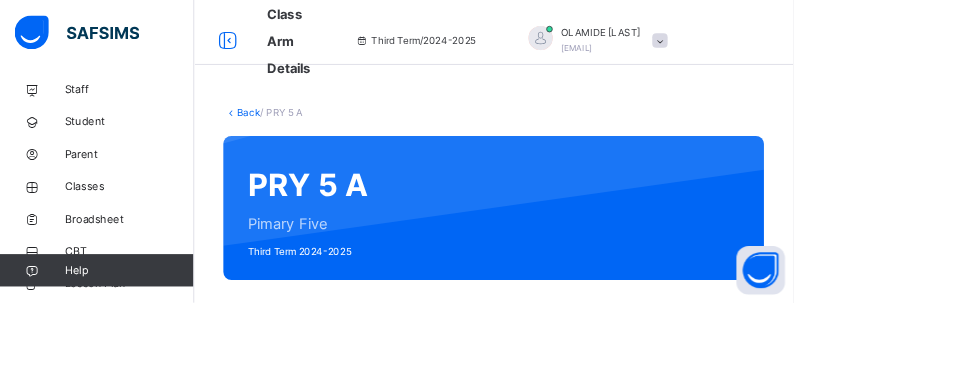 click on "Classes" at bounding box center (160, 231) 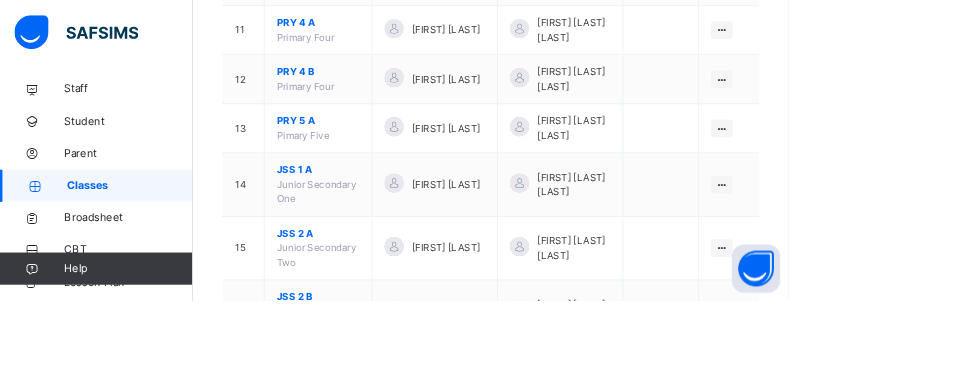 scroll, scrollTop: 928, scrollLeft: 0, axis: vertical 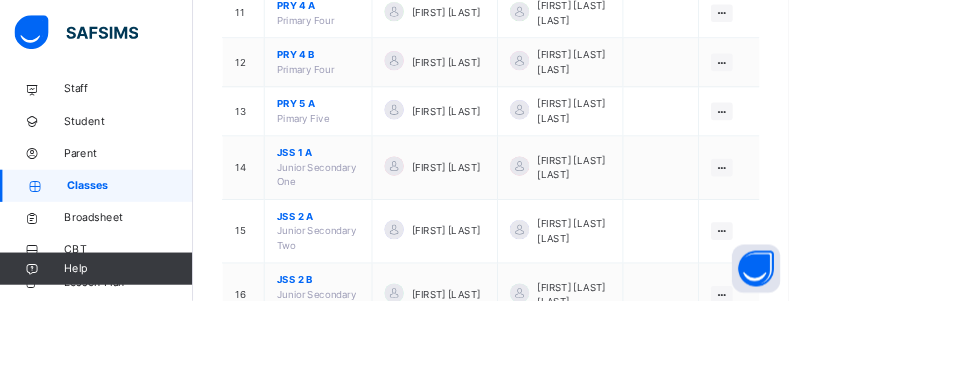 click on "View Class Assign form Teacher" at bounding box center (906, 77) 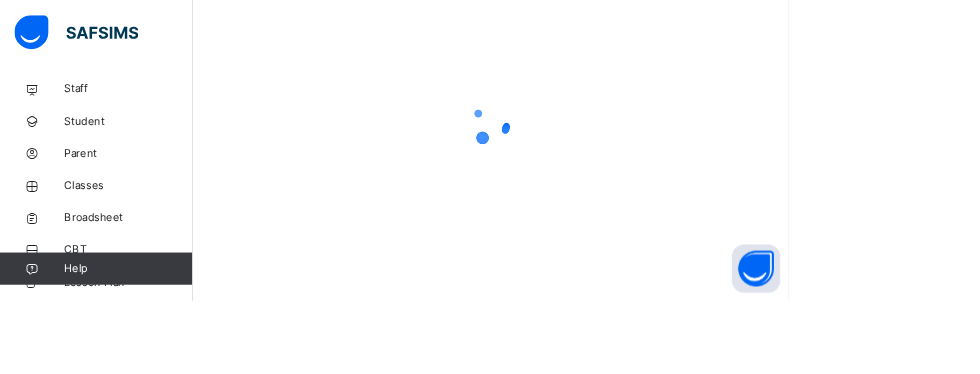 scroll, scrollTop: 17, scrollLeft: 0, axis: vertical 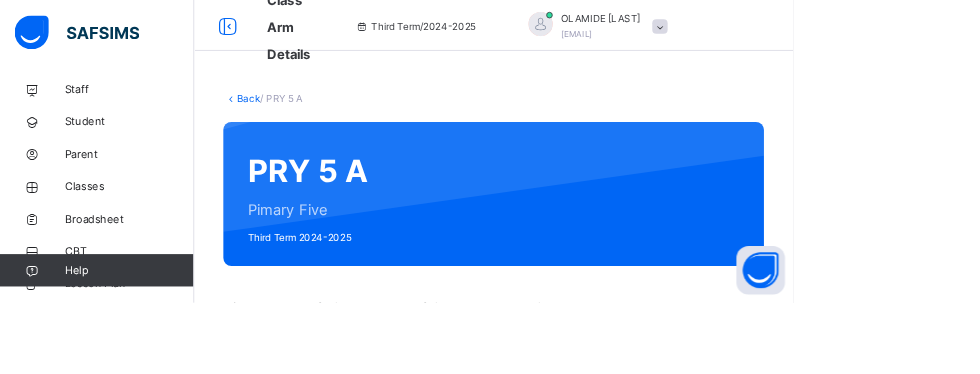 click on "Classes" at bounding box center [120, 231] 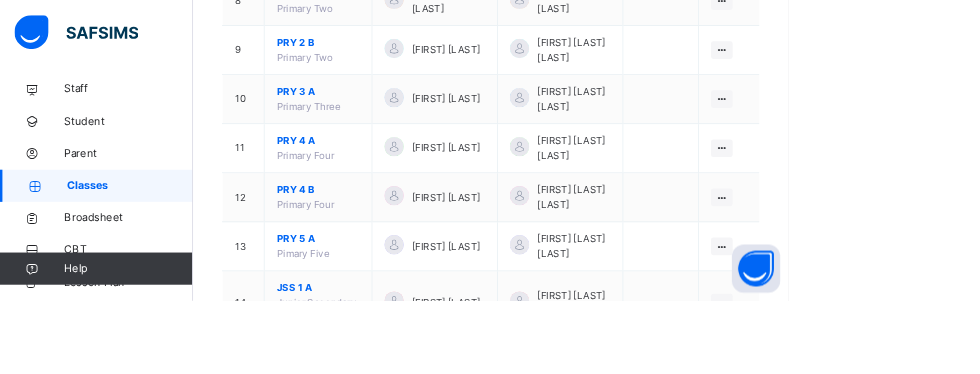 scroll, scrollTop: 761, scrollLeft: 0, axis: vertical 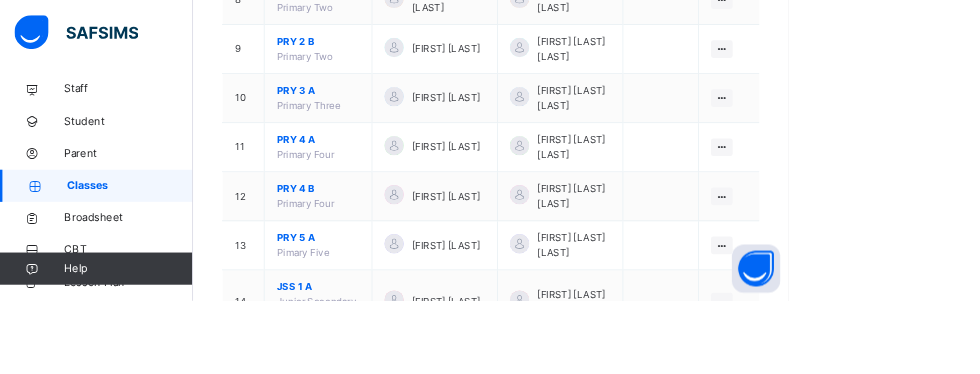 click on "View Class Assign form Teacher" at bounding box center (0, 0) 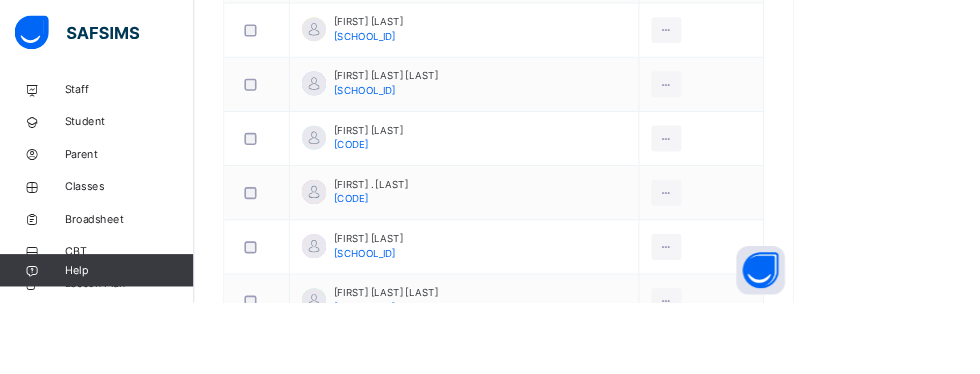 scroll, scrollTop: 976, scrollLeft: 0, axis: vertical 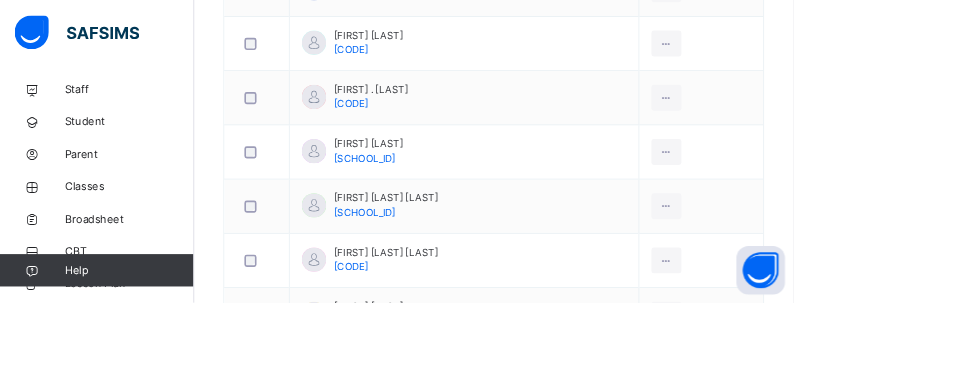 click on "[FIRST] [LAST] [LAST]" at bounding box center (477, 312) 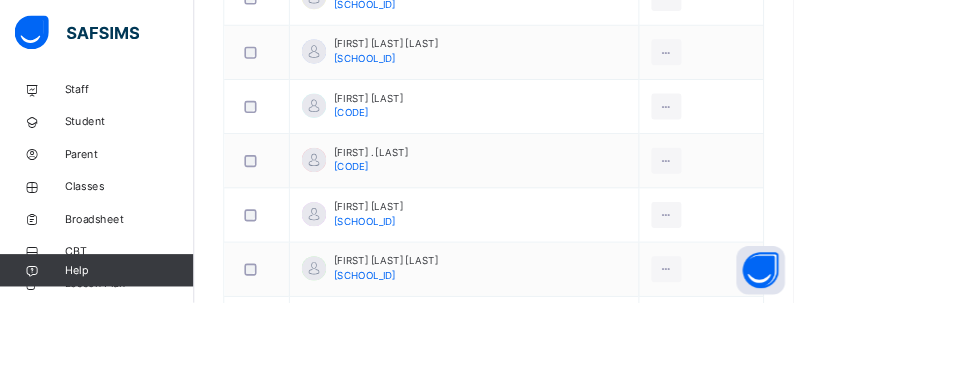 scroll, scrollTop: 966, scrollLeft: 0, axis: vertical 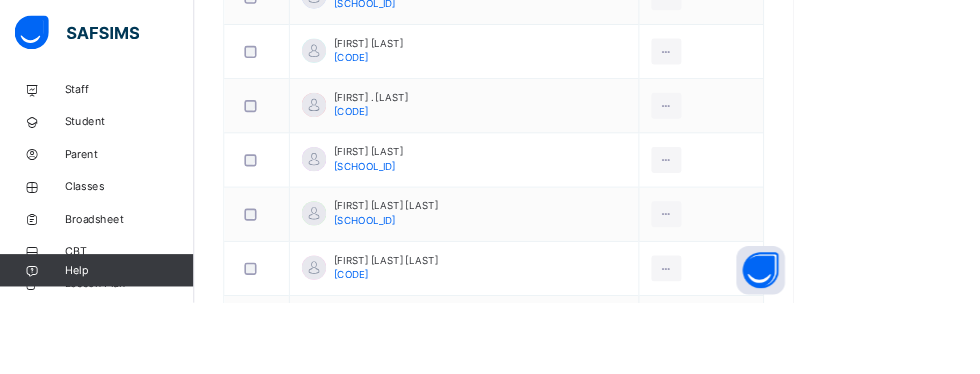 click on "[FIRST] [LAST] [LAST] [ID]" at bounding box center (477, 331) 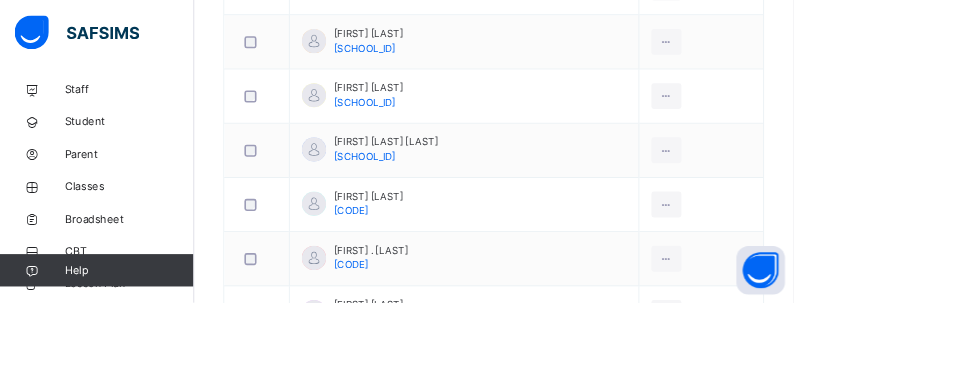 scroll, scrollTop: 747, scrollLeft: 0, axis: vertical 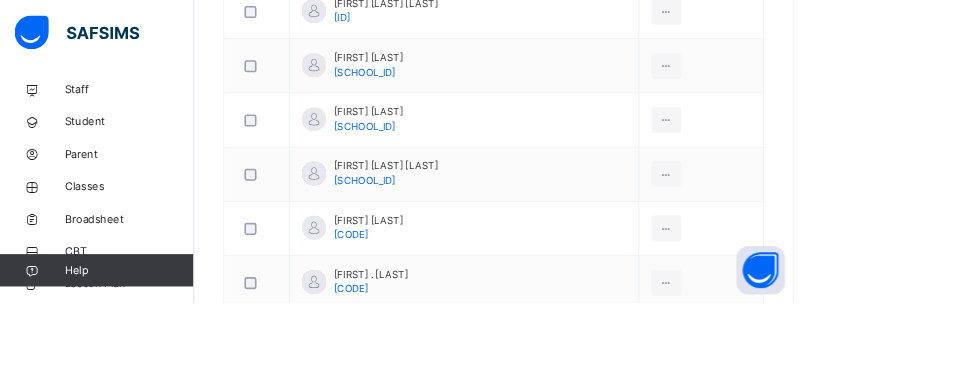 click on "Subjects" at bounding box center (416, -351) 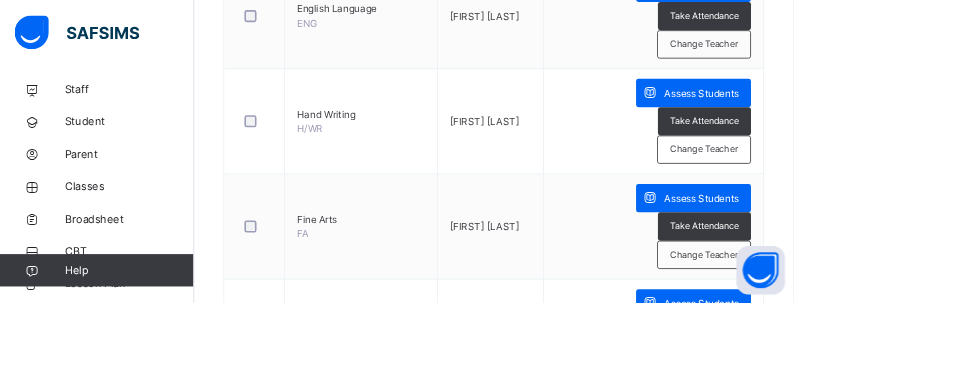 scroll, scrollTop: 150, scrollLeft: 0, axis: vertical 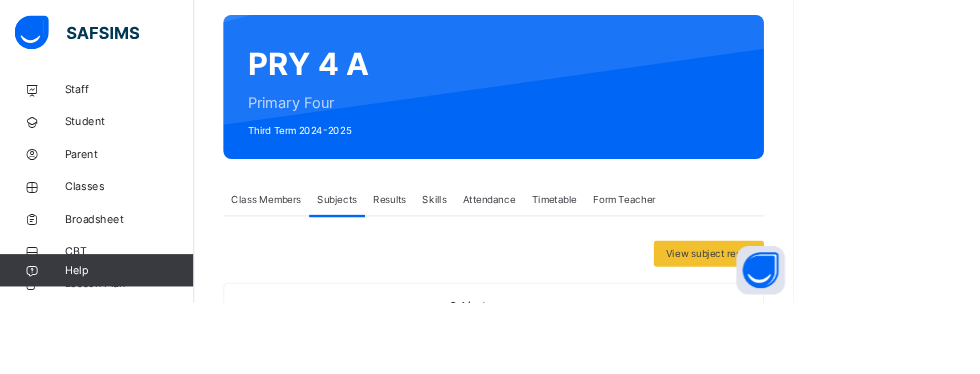 click on "Results" at bounding box center [481, 246] 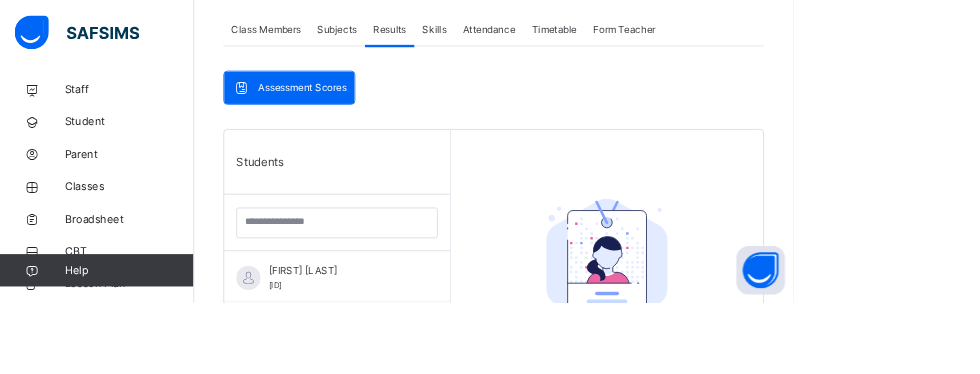 scroll, scrollTop: 474, scrollLeft: 0, axis: vertical 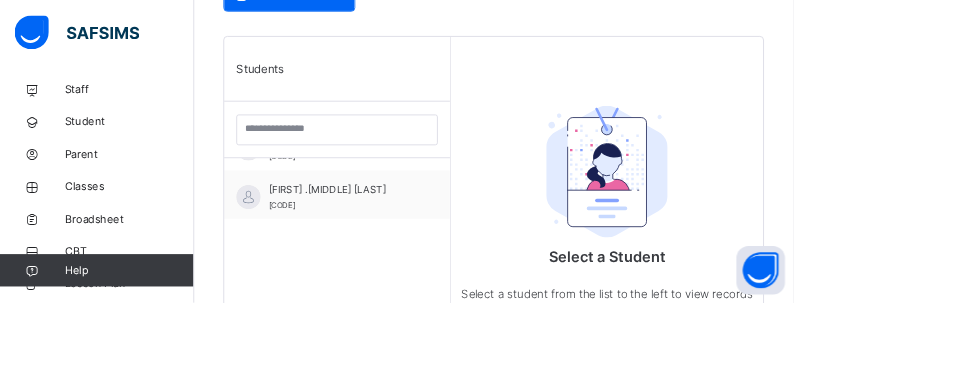 click on "[FIRST] .[MIDDLE] [LAST]" at bounding box center [421, 235] 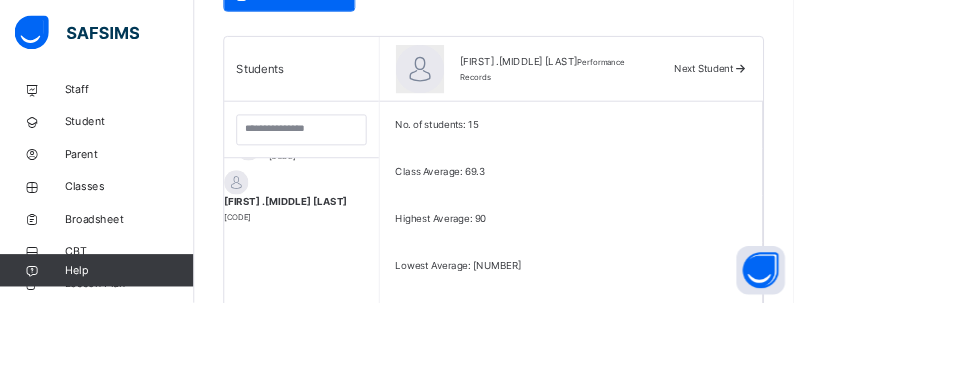scroll, scrollTop: 294, scrollLeft: 0, axis: vertical 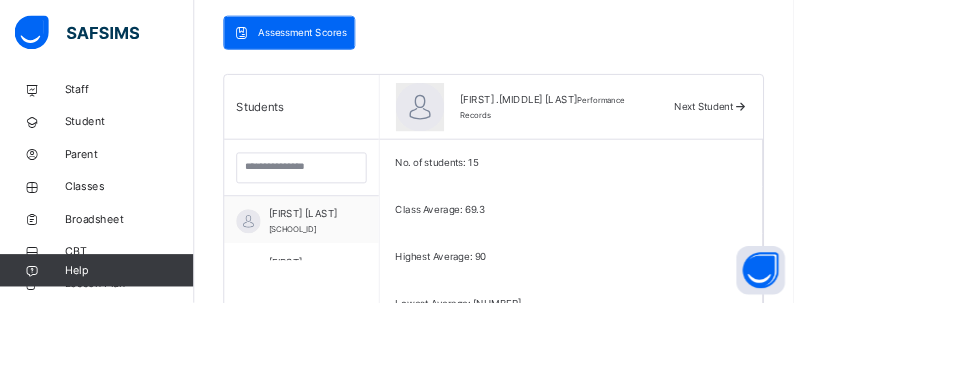 click on "[FIRST] .[MIDDLE] [LAST]" at bounding box center [377, 342] 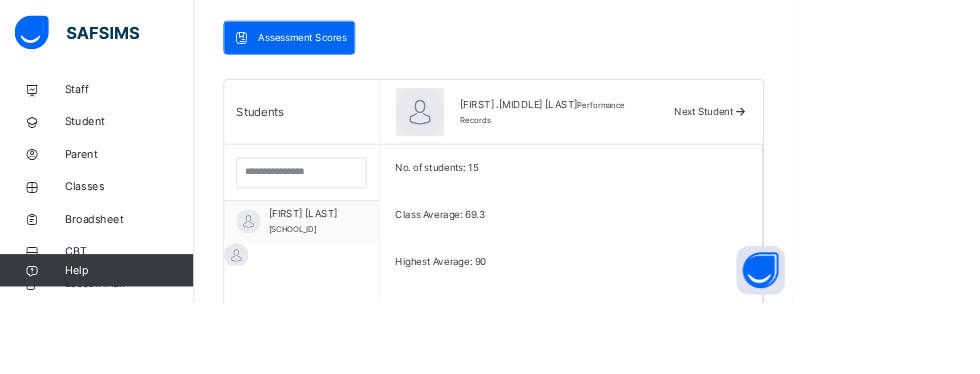 scroll, scrollTop: 422, scrollLeft: 0, axis: vertical 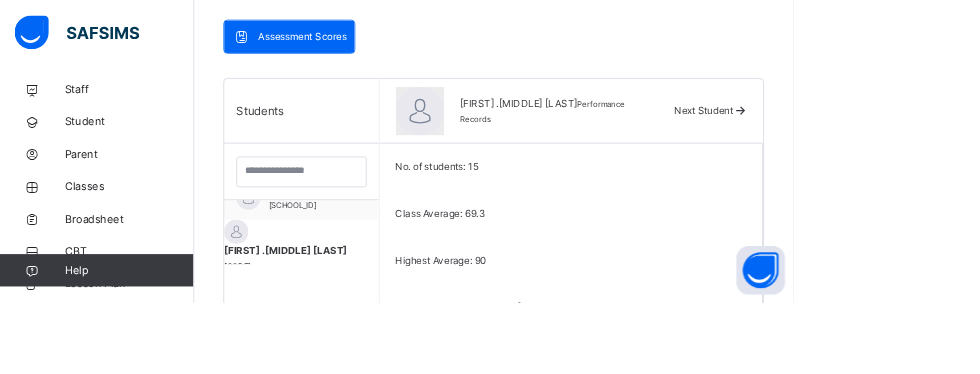 click on "[FIRST] [LAST]" at bounding box center (377, 362) 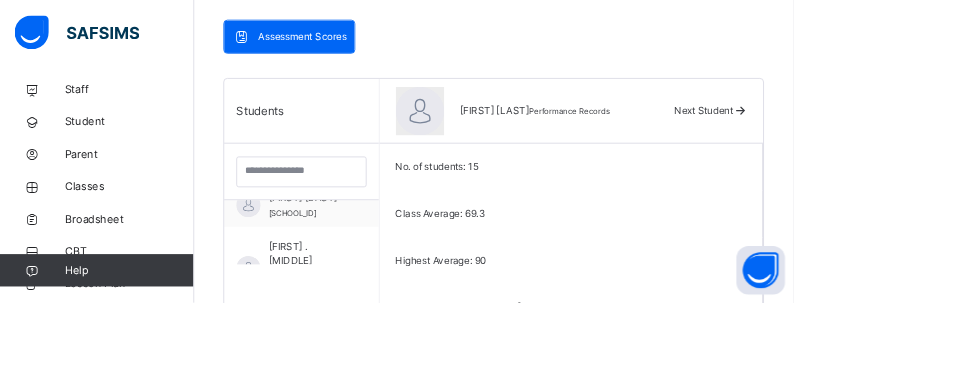 scroll, scrollTop: 816, scrollLeft: 0, axis: vertical 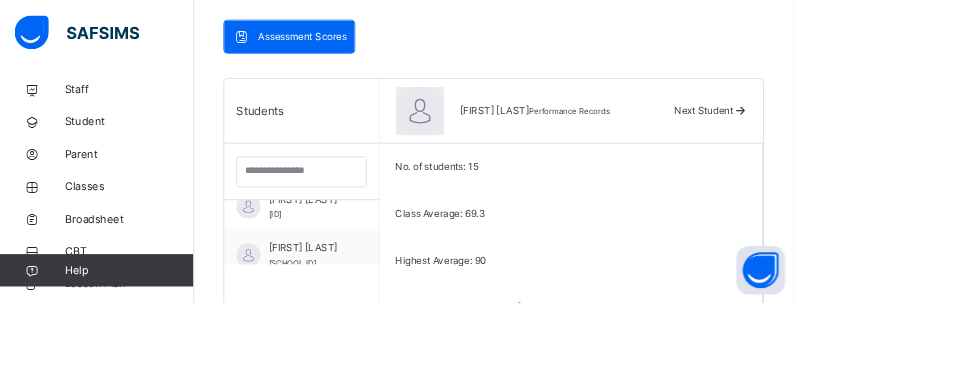 click on "[FIRST] [LAST]" at bounding box center [377, 307] 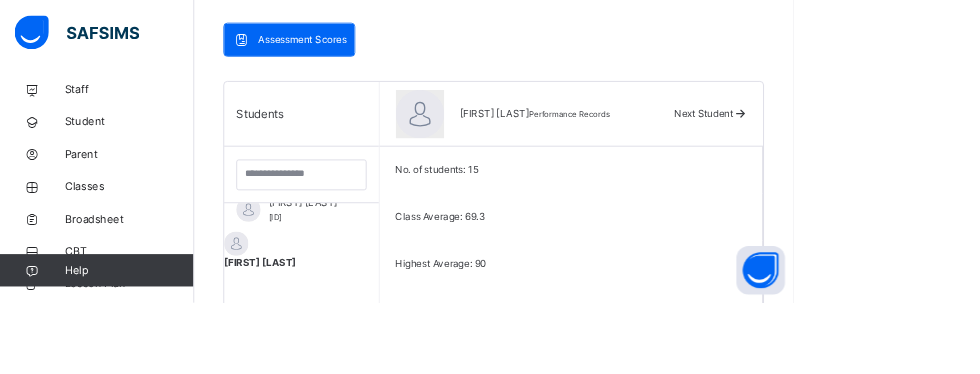 scroll, scrollTop: 416, scrollLeft: 0, axis: vertical 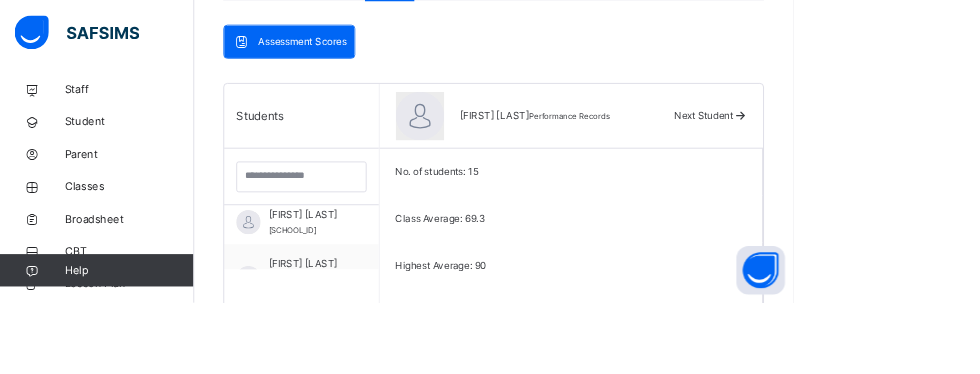 click on "[FIRST] [LAST] [LAST]" at bounding box center (377, 335) 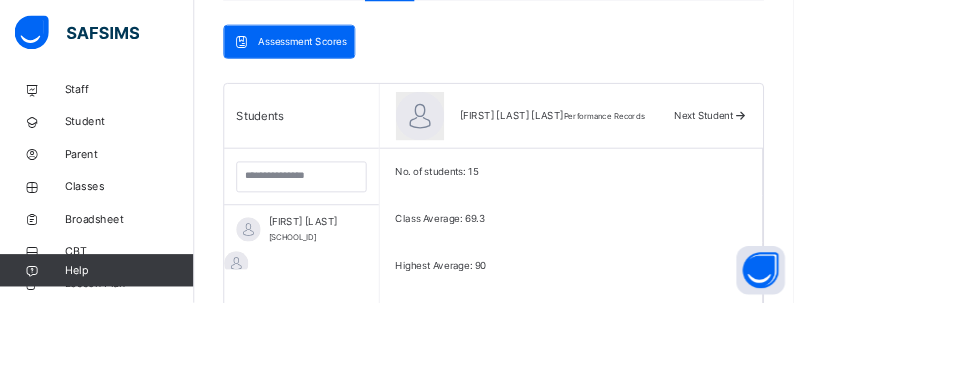 scroll, scrollTop: 132, scrollLeft: 0, axis: vertical 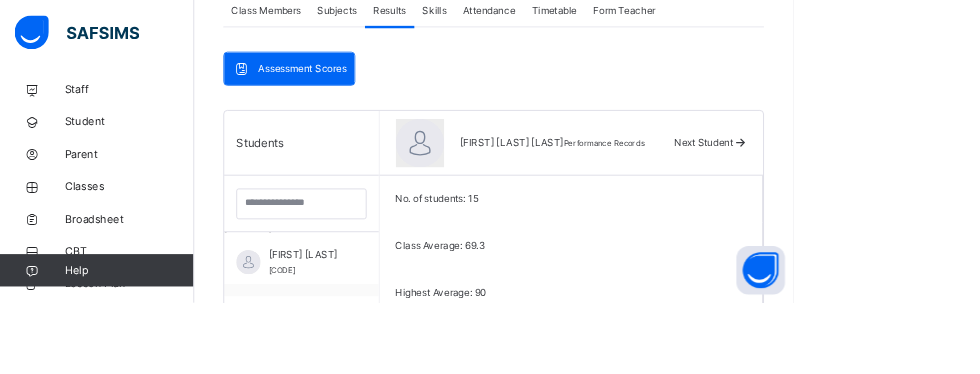 click on "[FIRST] [LAST]" at bounding box center (377, 315) 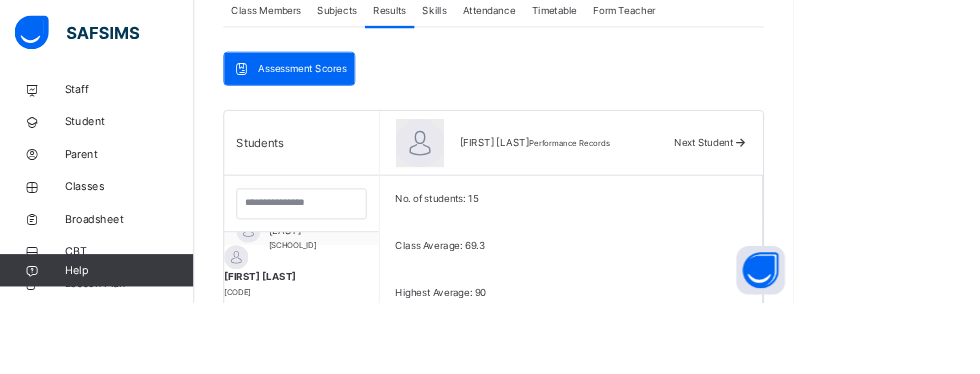 scroll, scrollTop: 242, scrollLeft: 0, axis: vertical 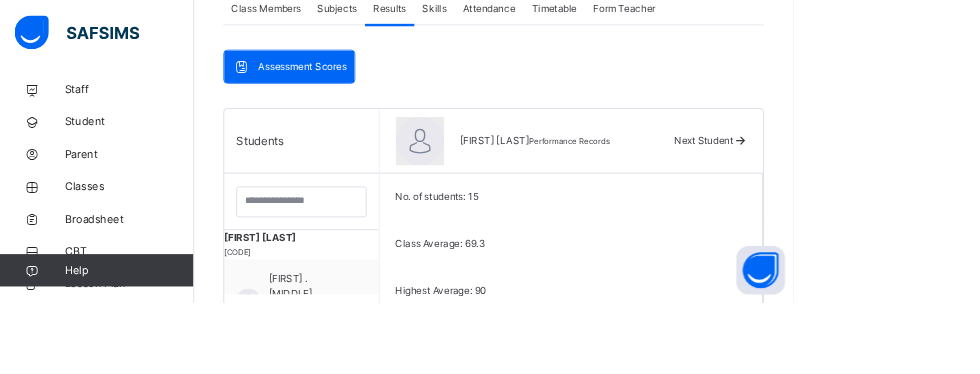 click on "[FIRST] .[MIDDLE] [LAST]" at bounding box center [377, 363] 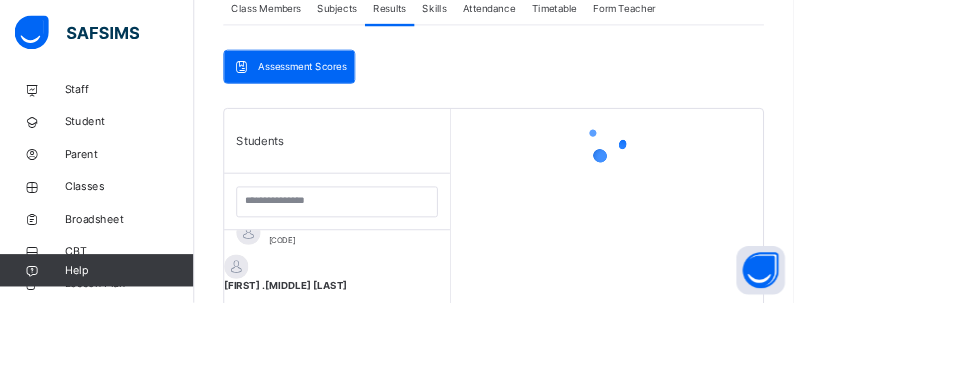 scroll, scrollTop: 261, scrollLeft: 0, axis: vertical 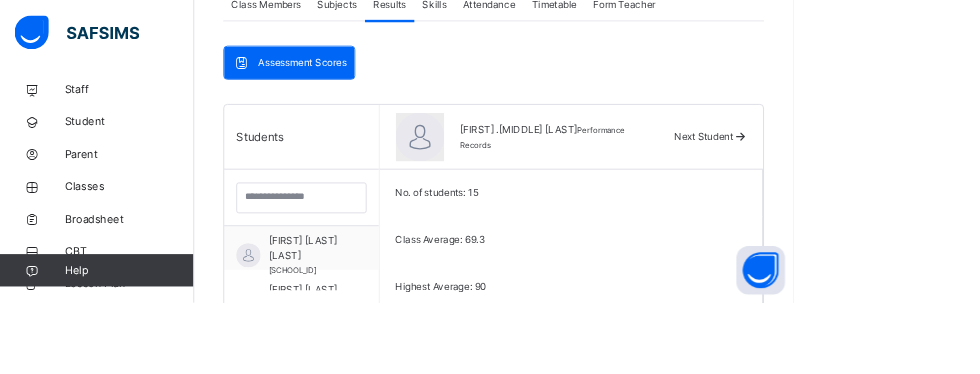 click at bounding box center [940, 334] 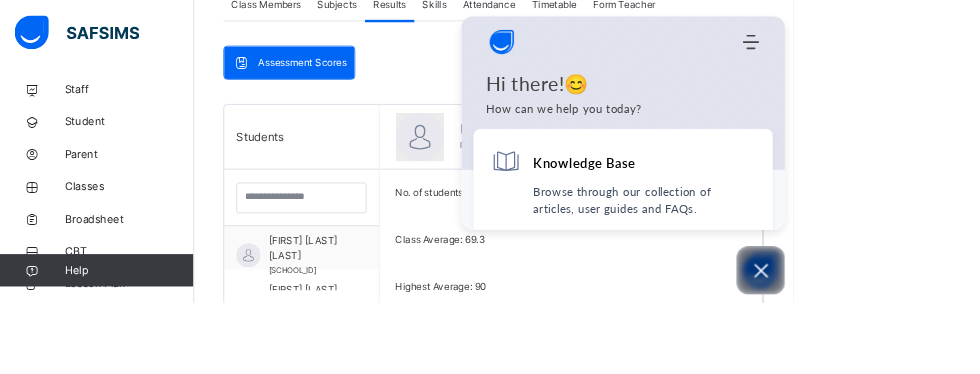 click on "[FIRST] [LAST] [LAST]" at bounding box center [377, 366] 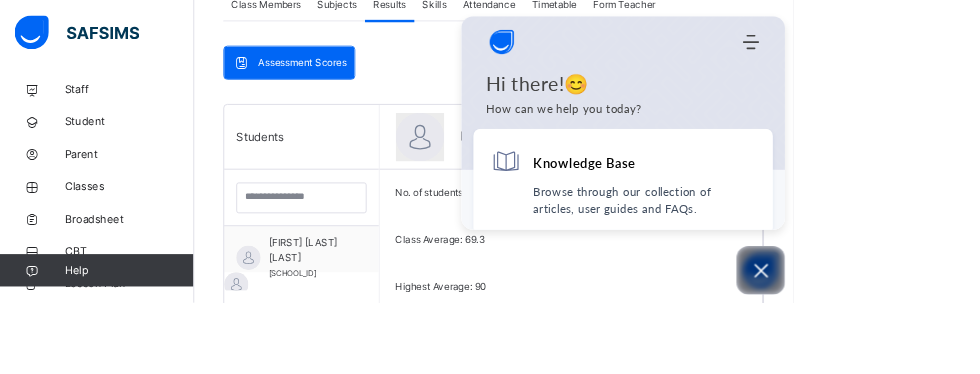 scroll, scrollTop: 432, scrollLeft: 0, axis: vertical 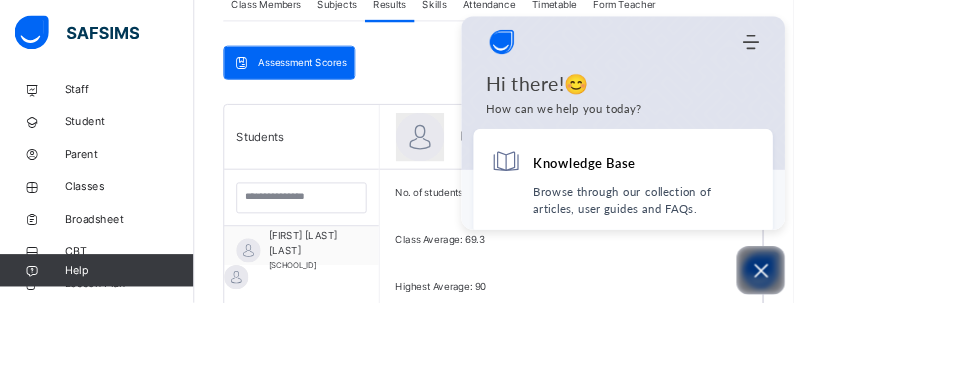 click 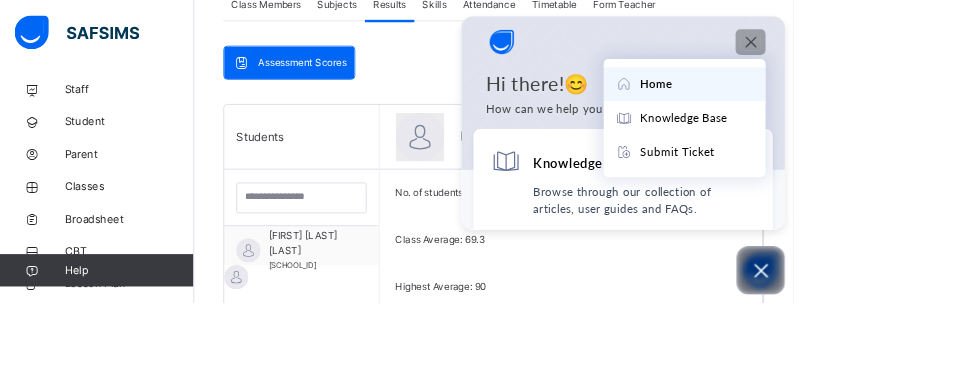 click at bounding box center (940, 334) 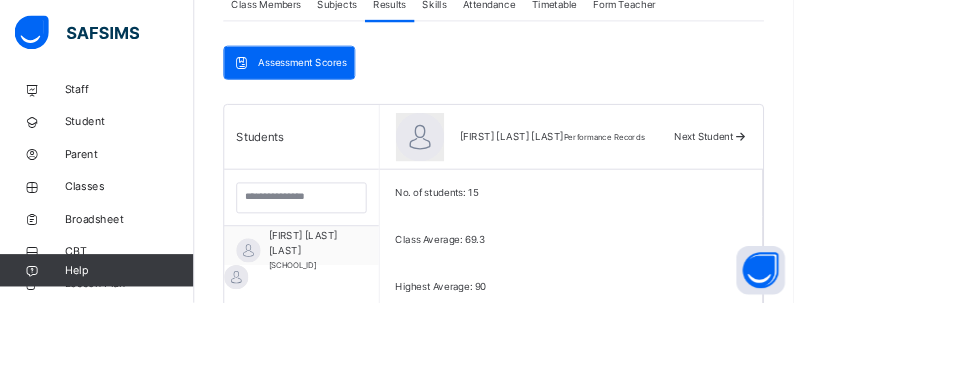 scroll, scrollTop: 389, scrollLeft: 0, axis: vertical 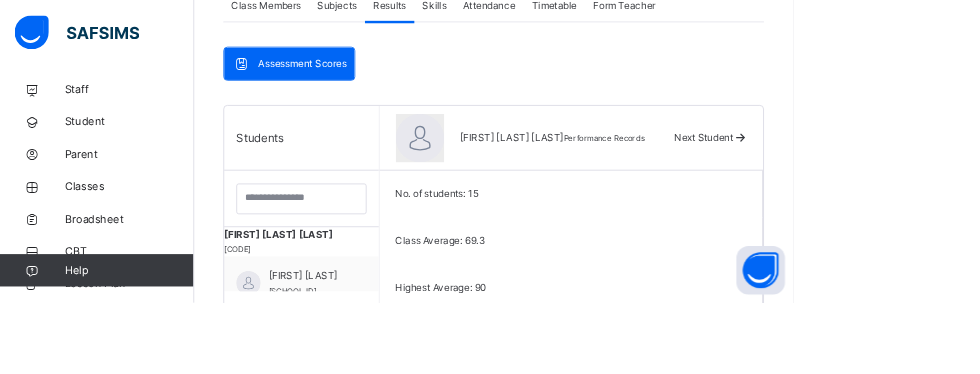 click on "[FIRST] [LAST]" at bounding box center [377, 341] 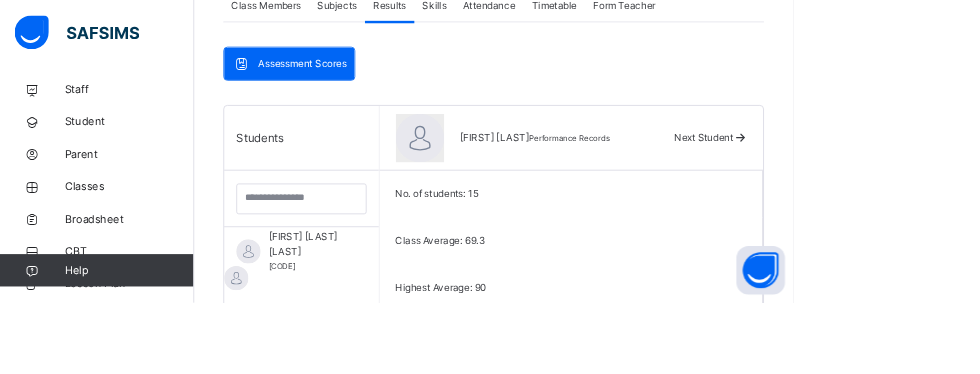 scroll, scrollTop: 510, scrollLeft: 0, axis: vertical 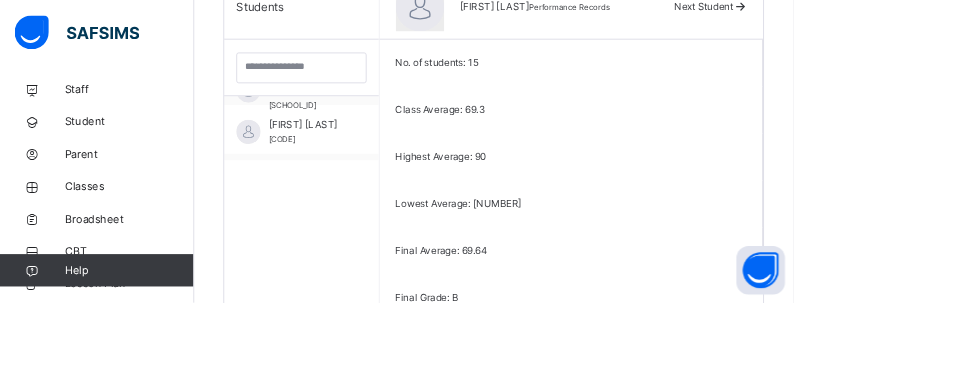 click on "[FIRST] .[MIDDLE] [LAST]" at bounding box center [377, 232] 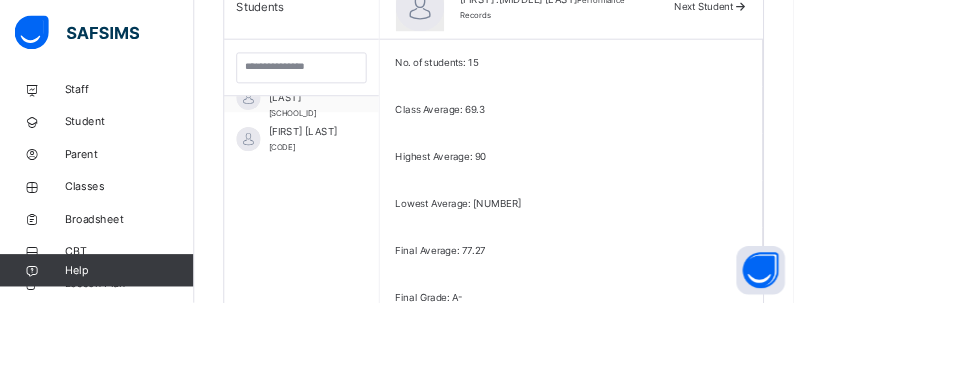 scroll, scrollTop: 229, scrollLeft: 0, axis: vertical 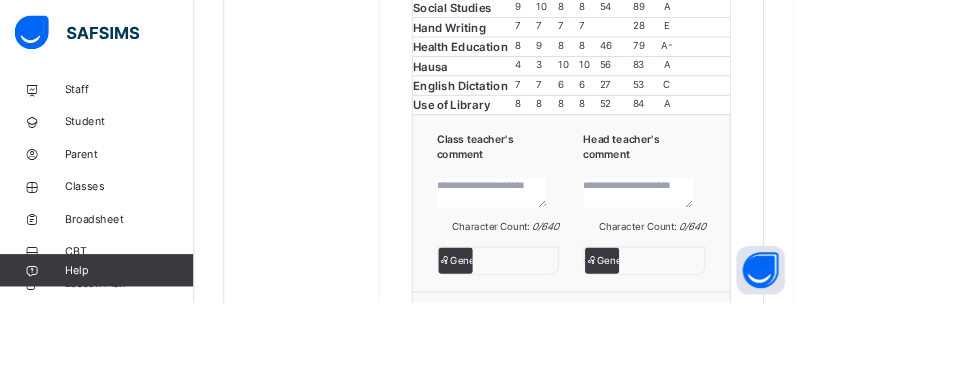 click on "83" at bounding box center (789, 82) 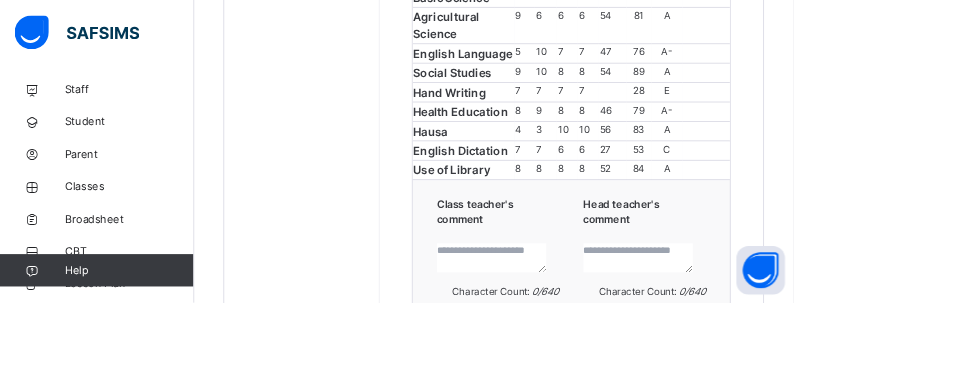 scroll, scrollTop: 372, scrollLeft: 0, axis: vertical 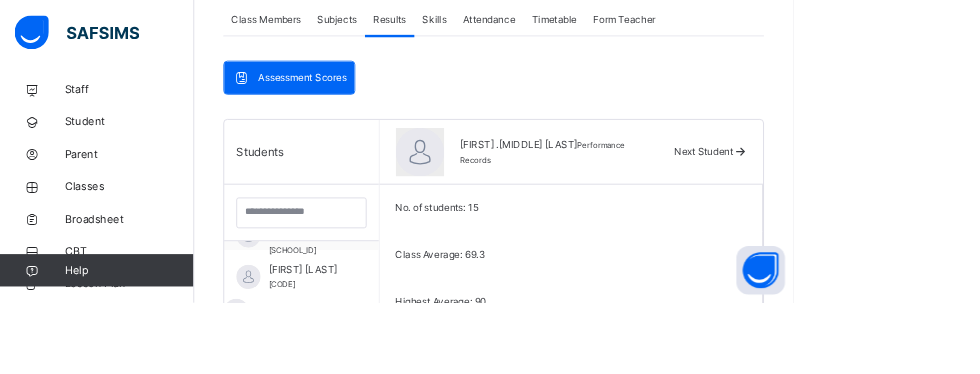 click on "[FIRST] [LAST]" at bounding box center (377, 333) 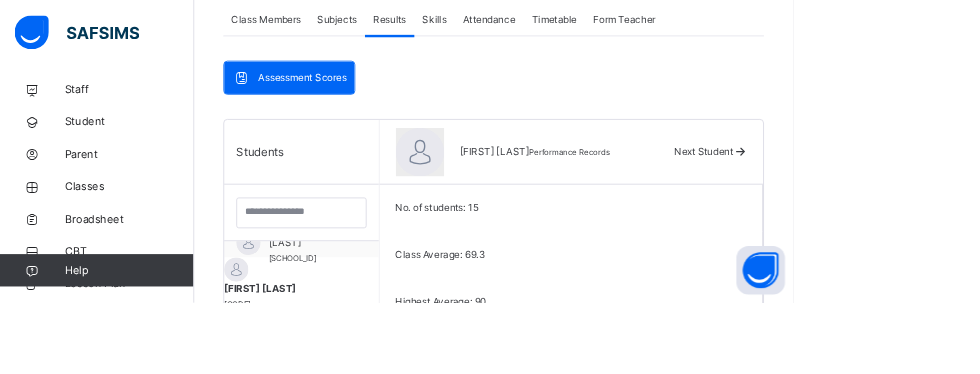 scroll, scrollTop: 229, scrollLeft: 0, axis: vertical 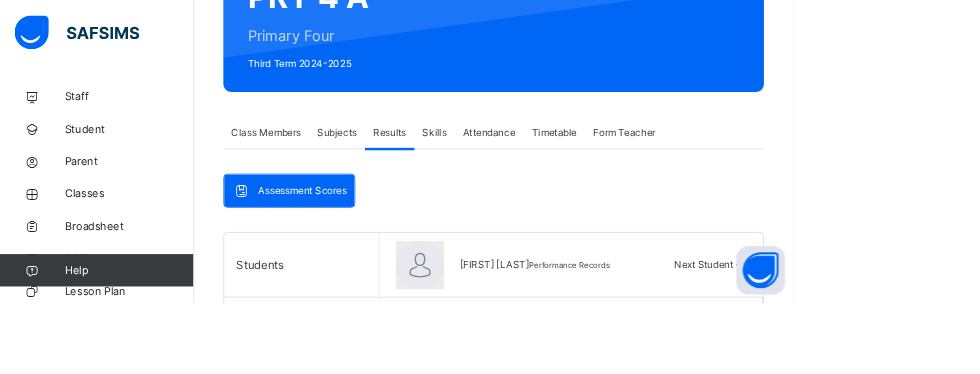 click on "Subjects" at bounding box center [416, 164] 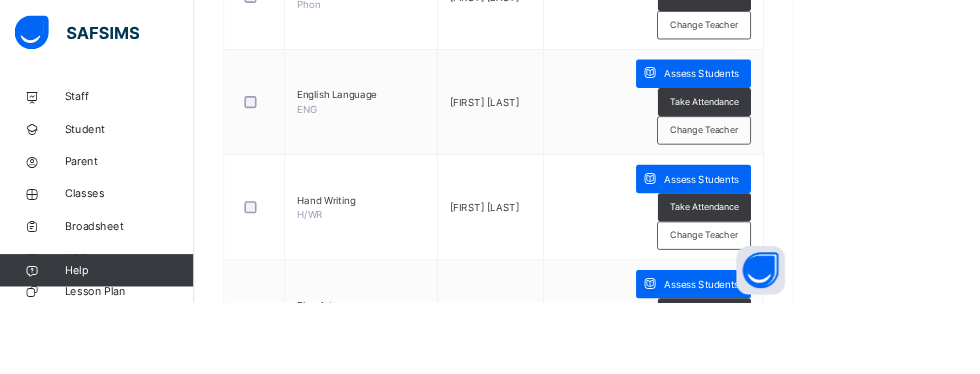 scroll, scrollTop: 630, scrollLeft: 0, axis: vertical 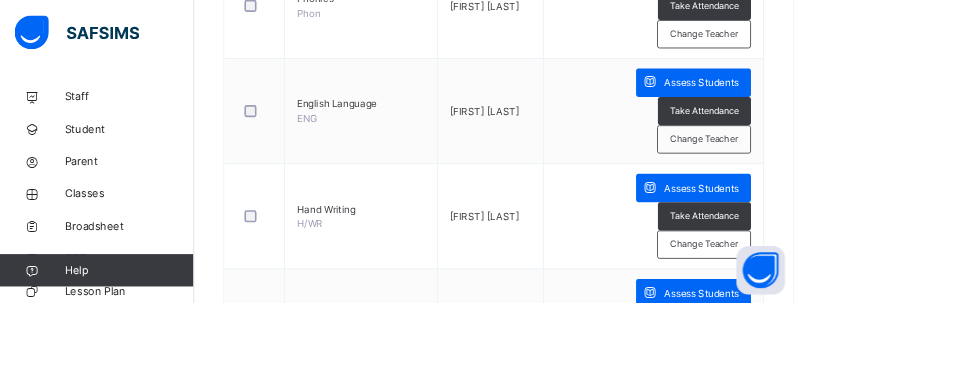 click on "Assess Students" at bounding box center (867, 233) 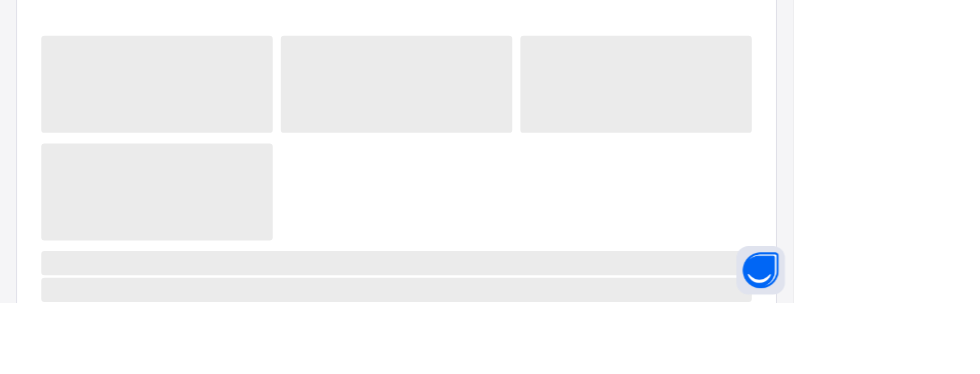 scroll, scrollTop: 329, scrollLeft: 0, axis: vertical 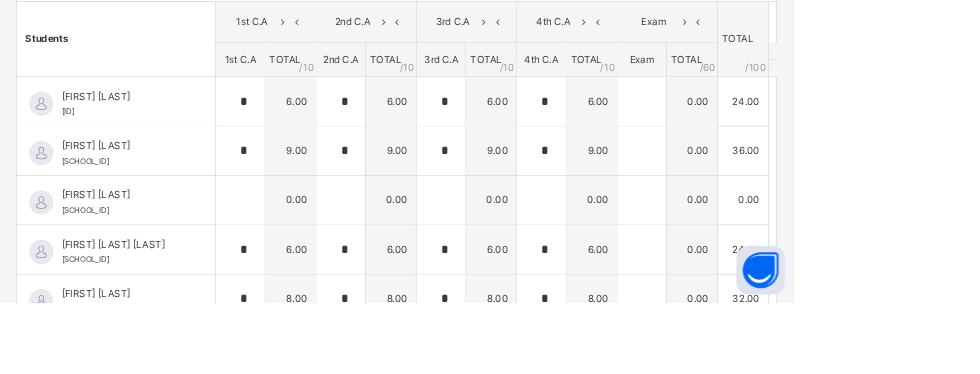 type on "*" 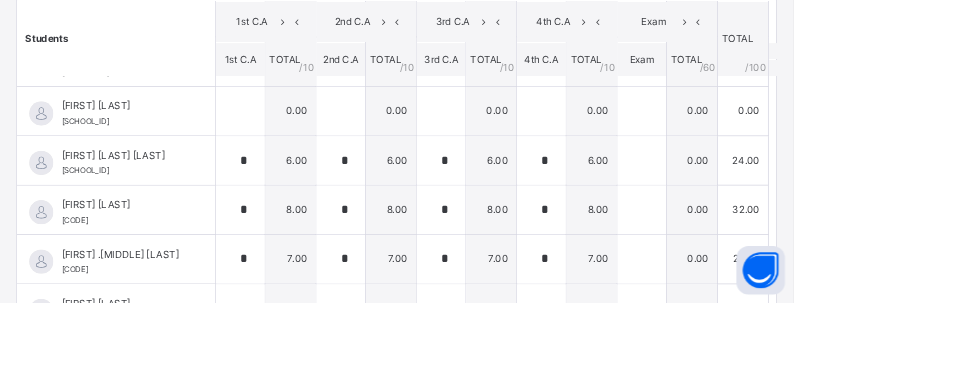 scroll, scrollTop: 0, scrollLeft: 0, axis: both 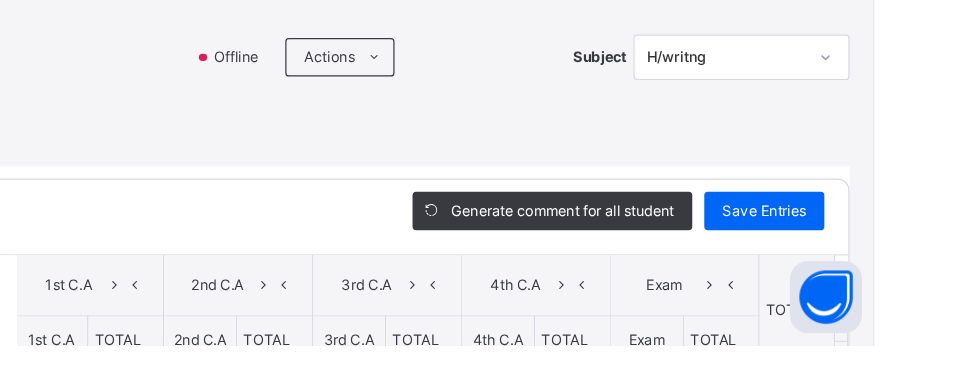 click at bounding box center (791, 422) 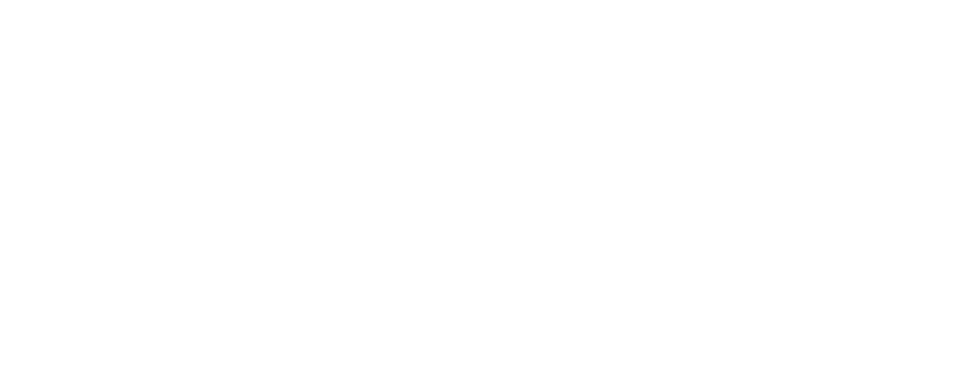 scroll, scrollTop: 634, scrollLeft: 0, axis: vertical 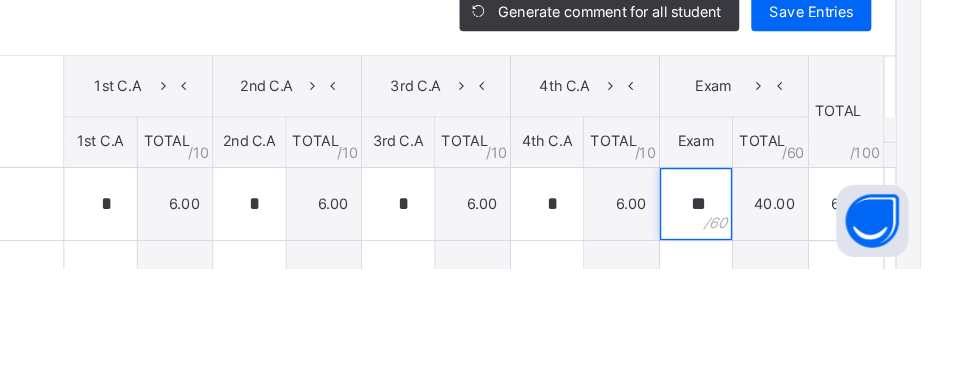 type on "**" 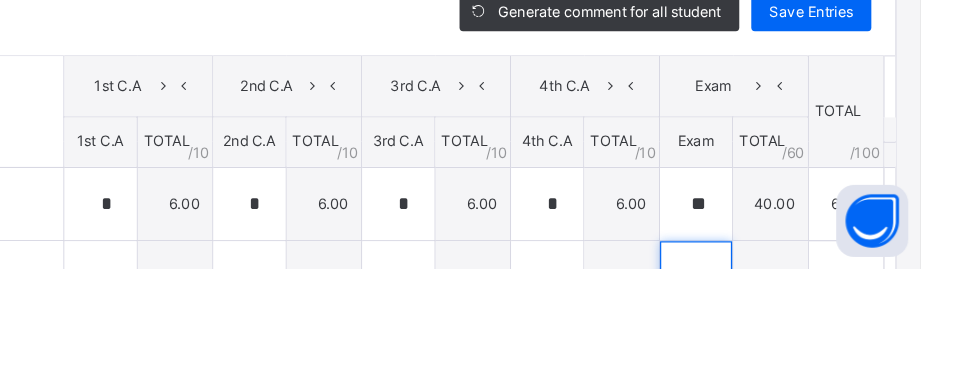 click at bounding box center (793, 381) 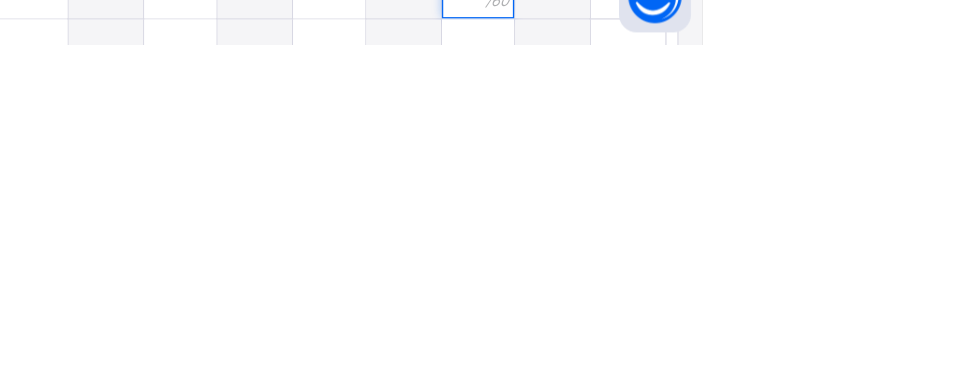 scroll, scrollTop: 194, scrollLeft: 0, axis: vertical 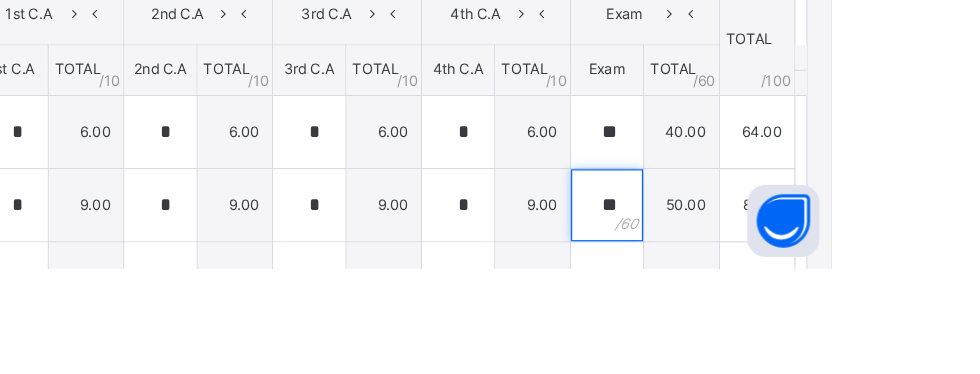 type on "**" 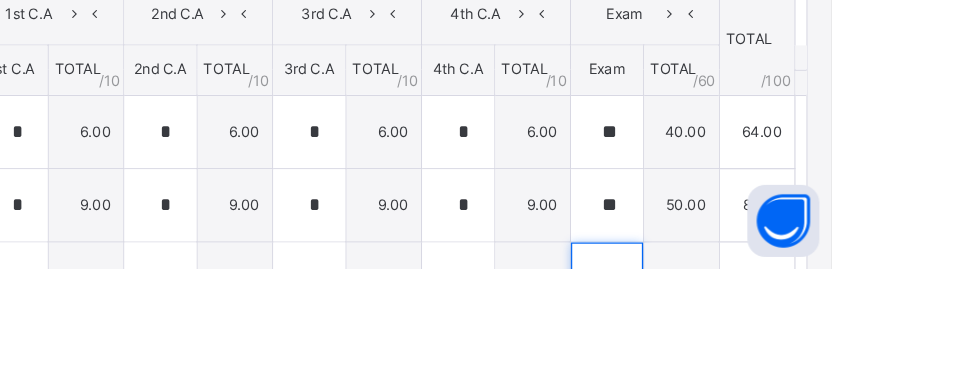 click at bounding box center (793, 382) 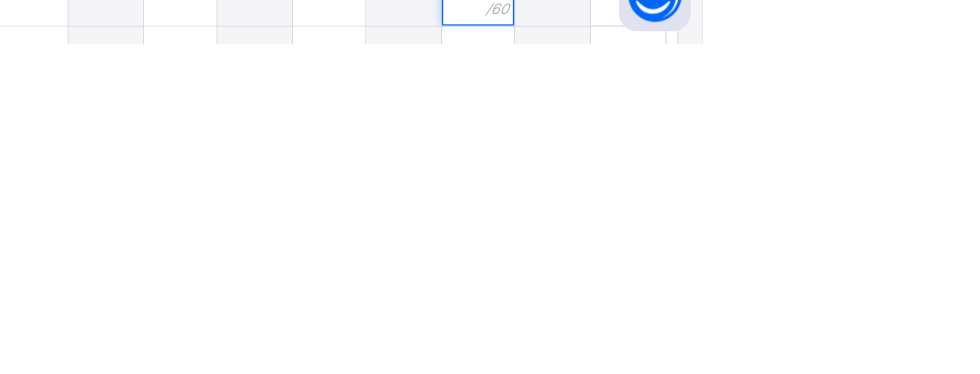 scroll, scrollTop: 249, scrollLeft: 0, axis: vertical 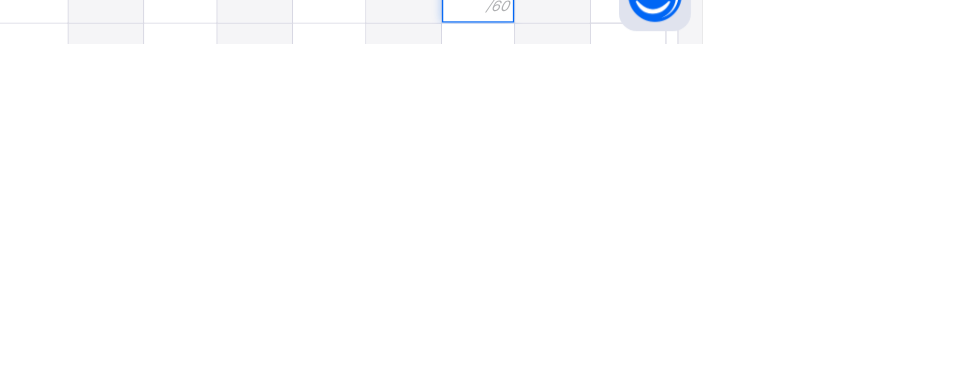 type on "**" 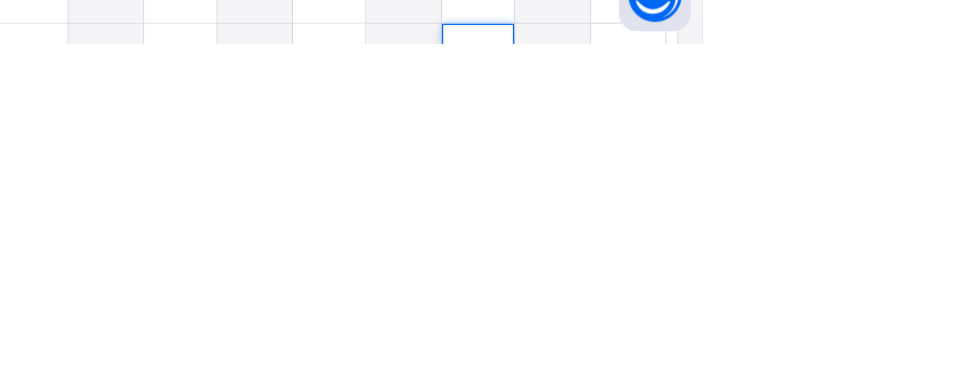 click at bounding box center (793, 388) 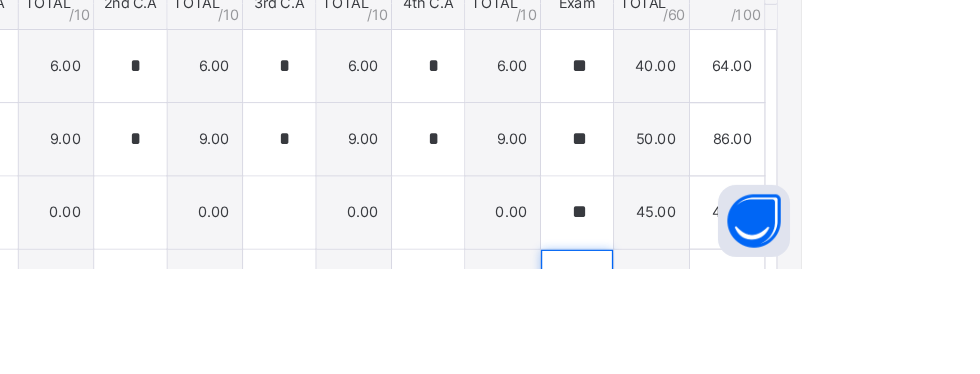 click at bounding box center (793, 388) 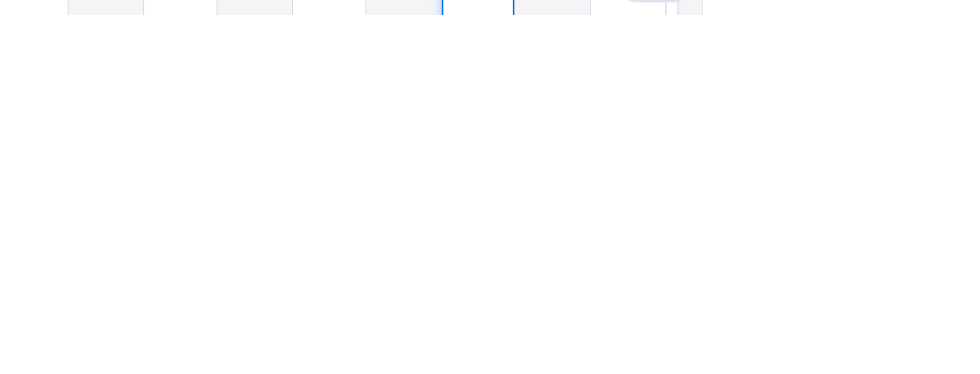 scroll, scrollTop: 635, scrollLeft: 0, axis: vertical 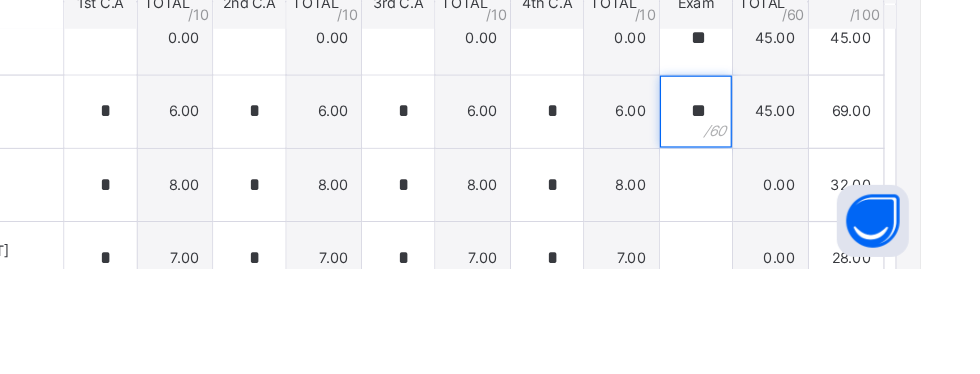 type on "**" 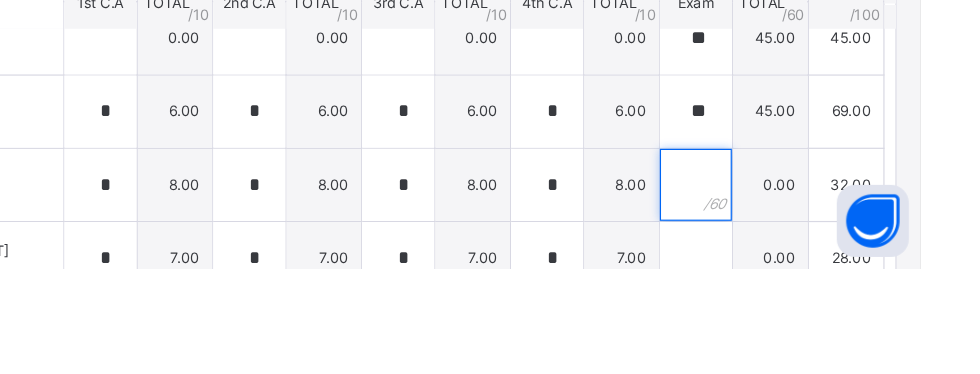 click at bounding box center [793, 304] 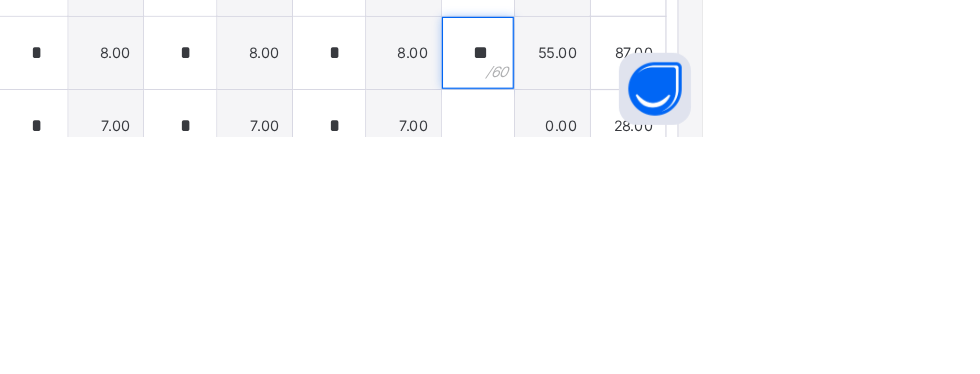 scroll, scrollTop: 636, scrollLeft: 0, axis: vertical 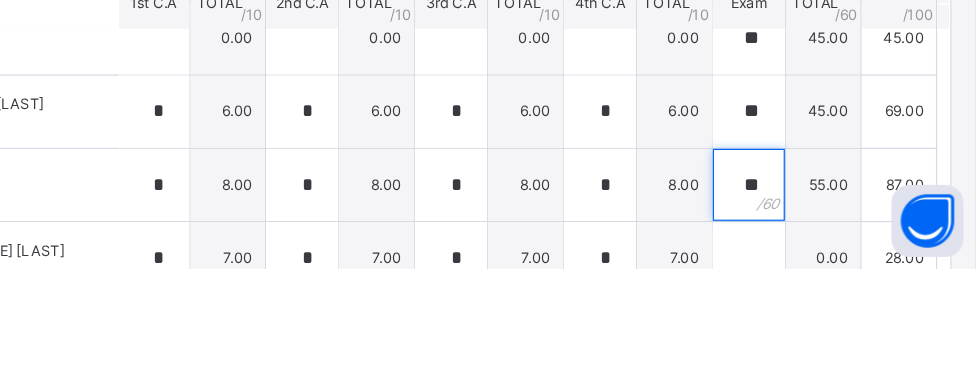 type on "**" 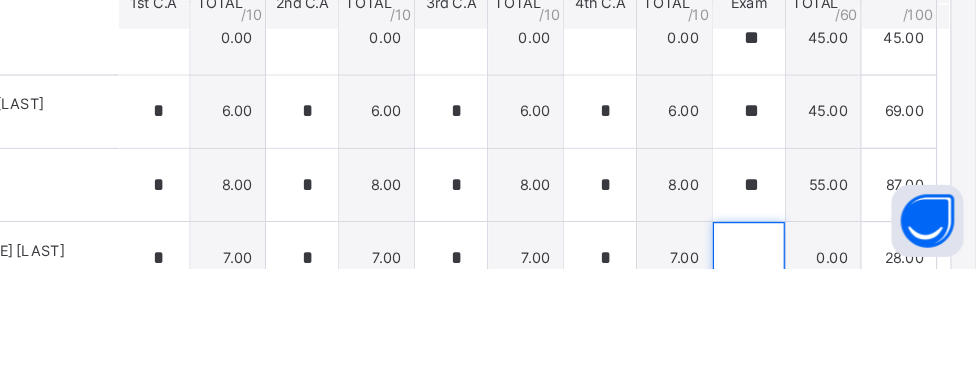 click at bounding box center (791, 365) 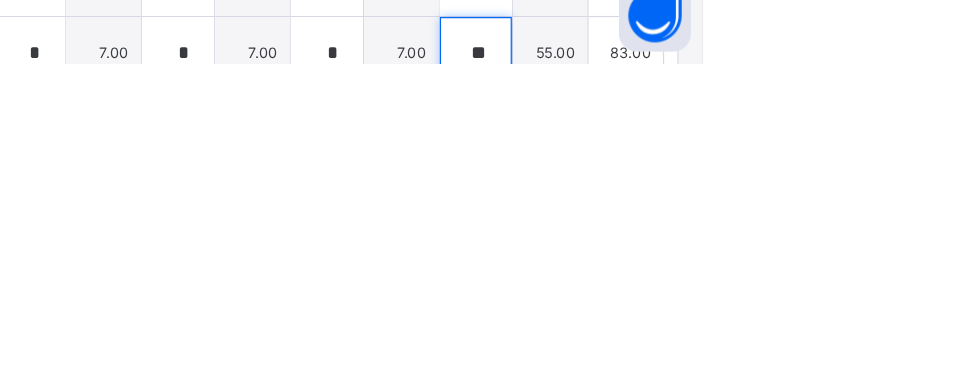 scroll, scrollTop: 636, scrollLeft: 0, axis: vertical 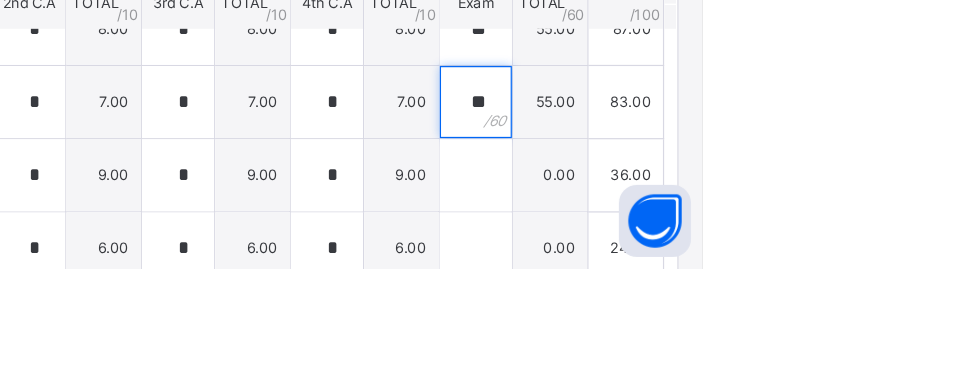 type on "**" 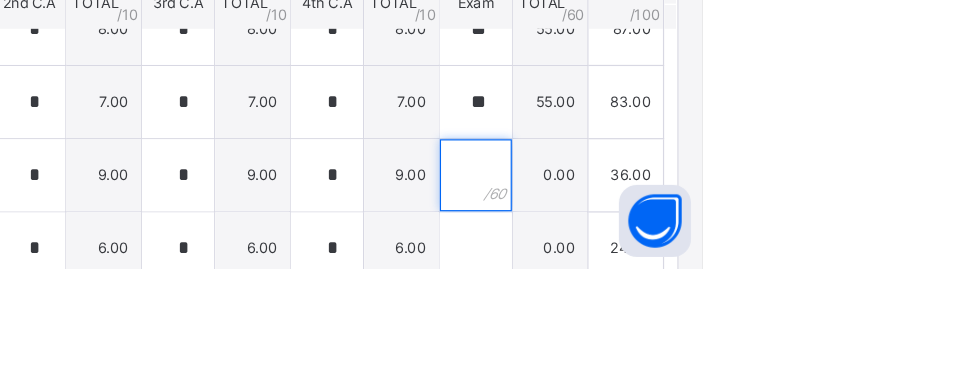 click at bounding box center [791, 296] 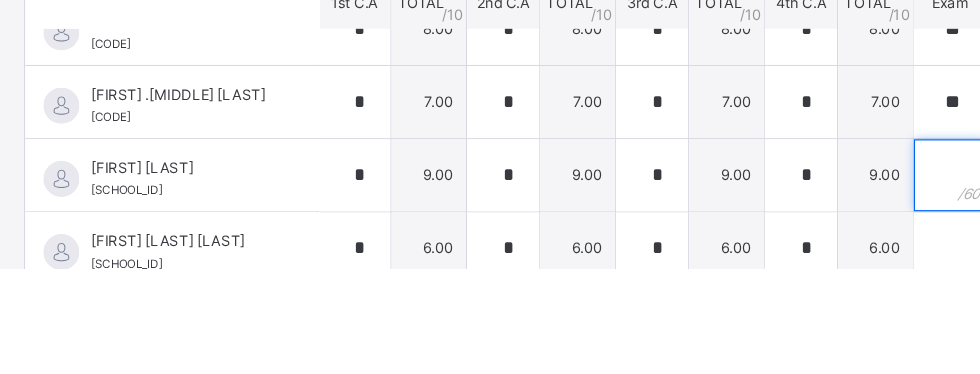 scroll, scrollTop: 276, scrollLeft: 36, axis: both 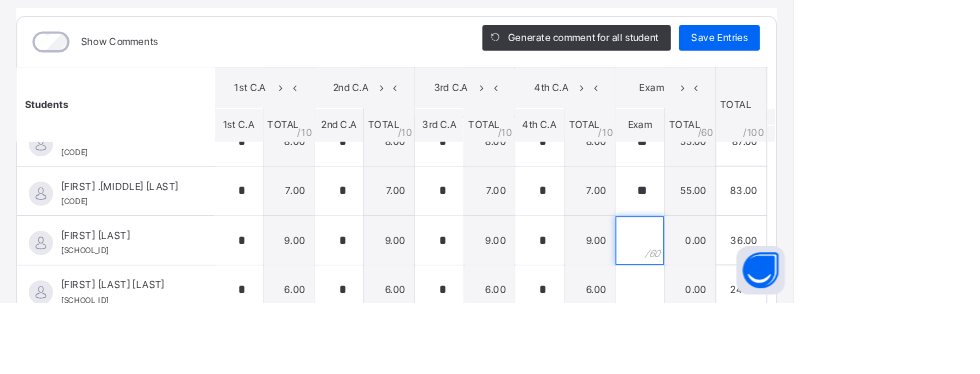 click at bounding box center (791, 297) 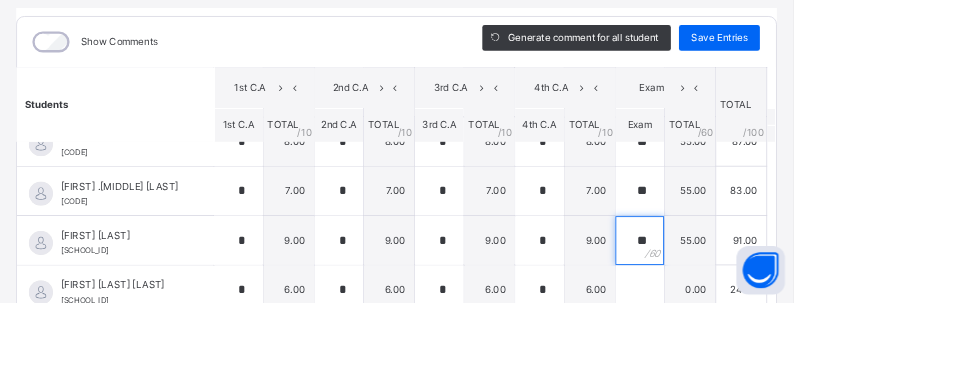 type on "**" 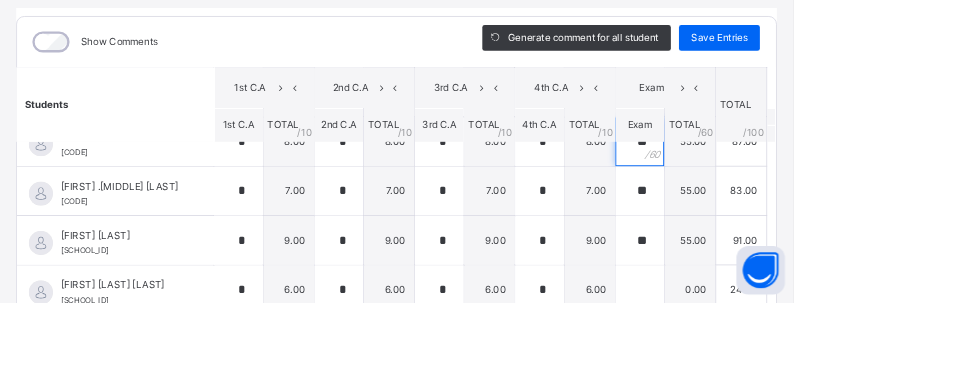 click on "**" at bounding box center (791, 175) 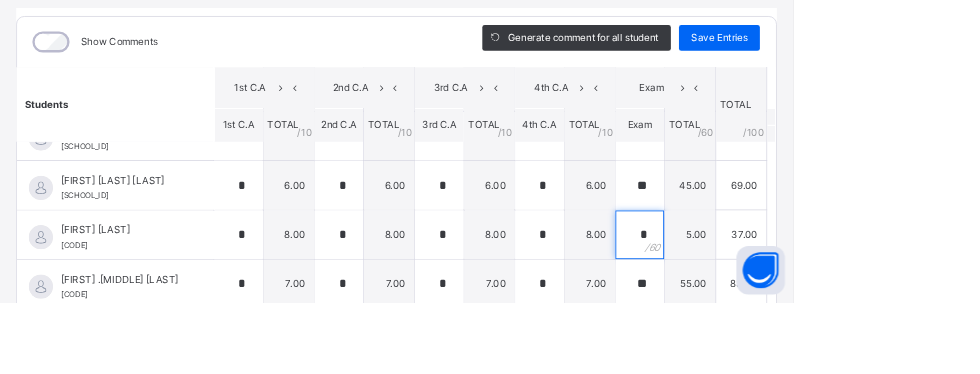 scroll, scrollTop: 158, scrollLeft: 36, axis: both 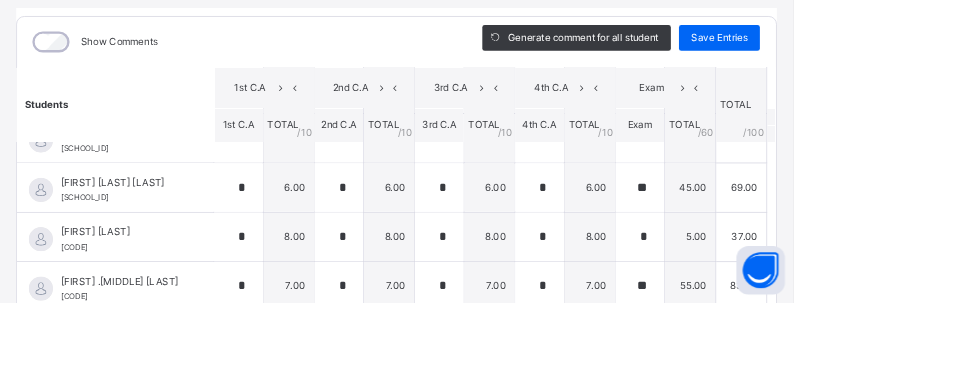 click on "*" at bounding box center [791, 293] 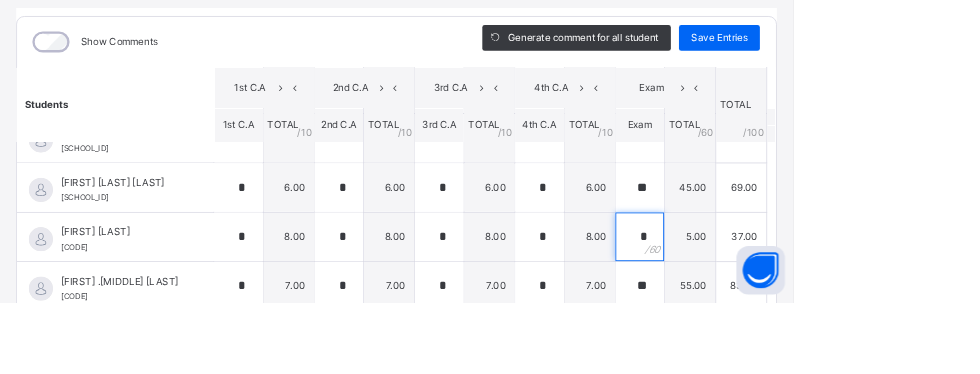 click on "*" at bounding box center [791, 293] 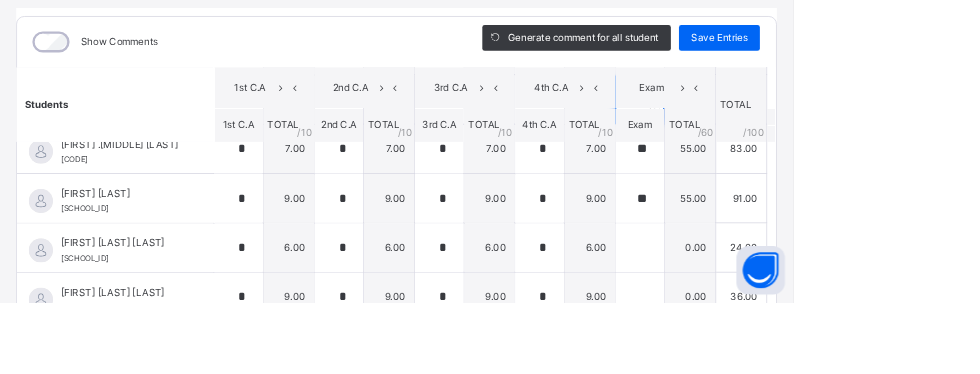 scroll, scrollTop: 340, scrollLeft: 36, axis: both 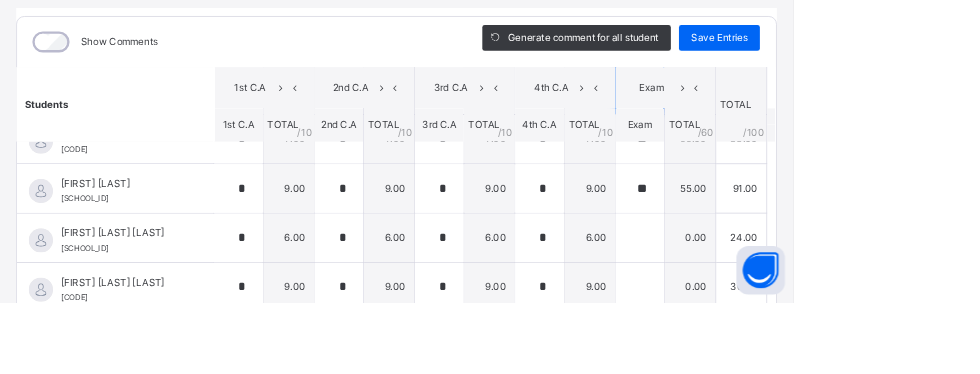 type on "**" 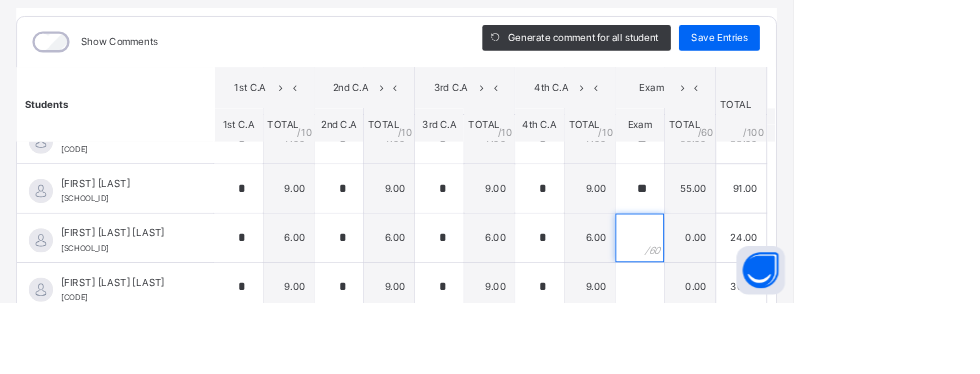 click at bounding box center (791, 294) 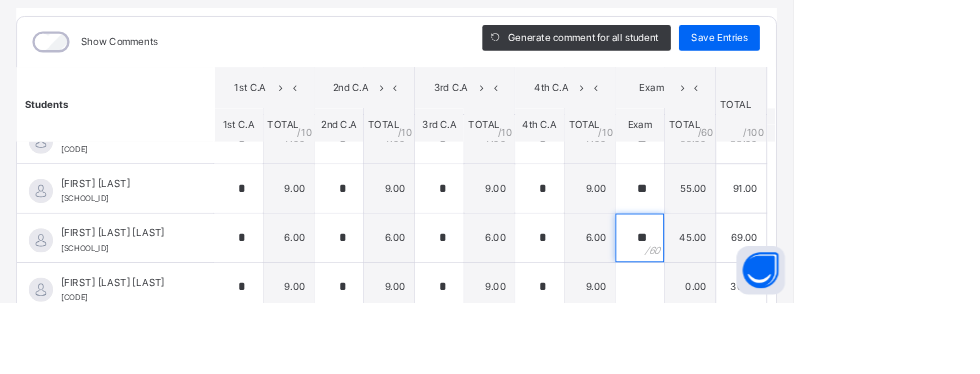type on "**" 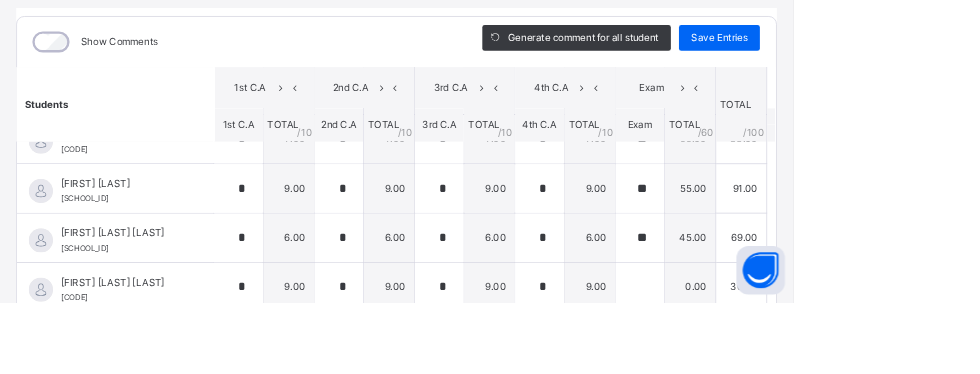 click on "Exam" at bounding box center (791, 155) 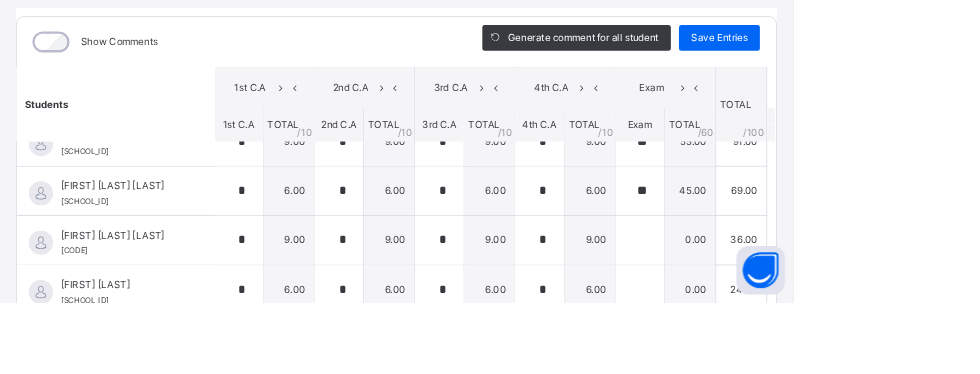 scroll, scrollTop: 397, scrollLeft: 36, axis: both 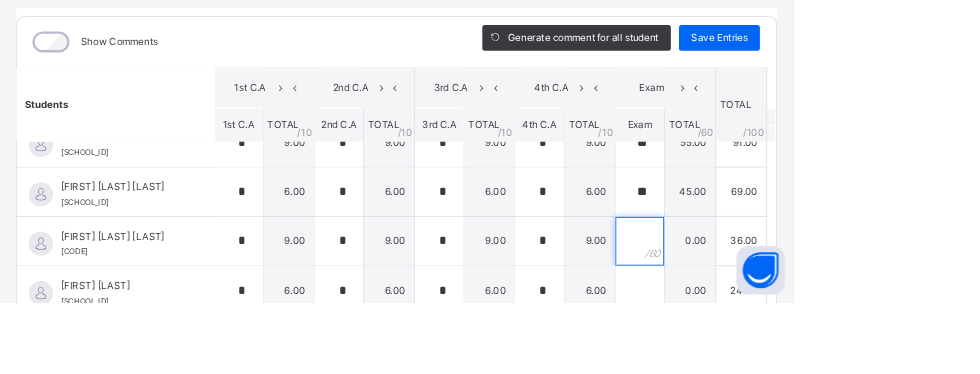 click at bounding box center [791, 298] 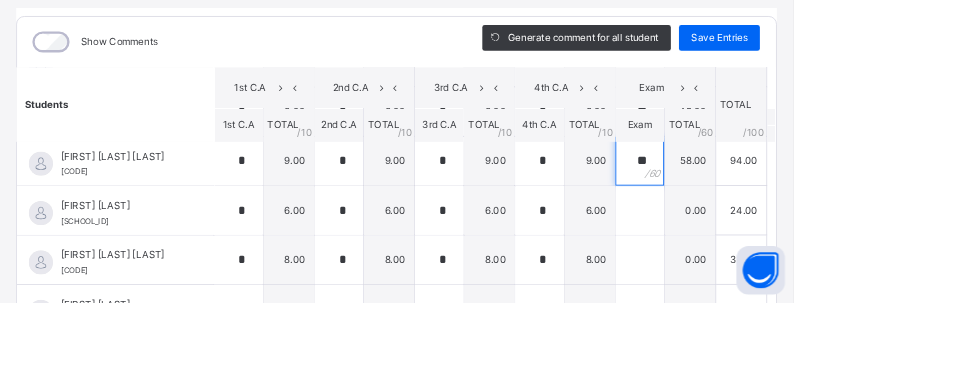 scroll, scrollTop: 484, scrollLeft: 36, axis: both 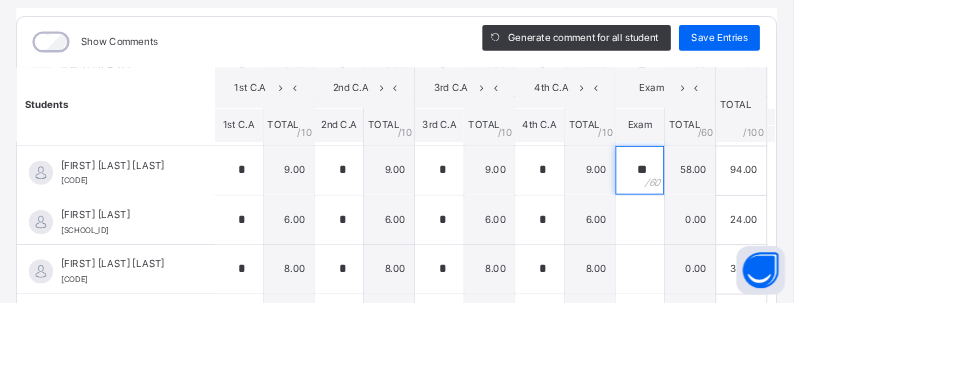 type on "**" 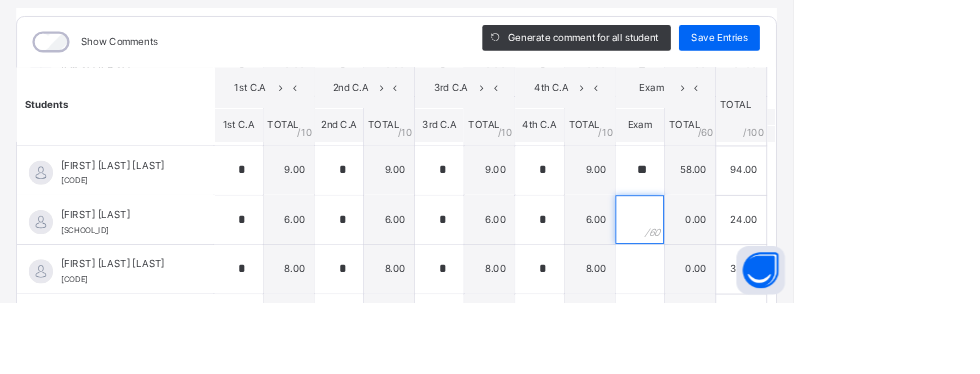 click at bounding box center [791, 272] 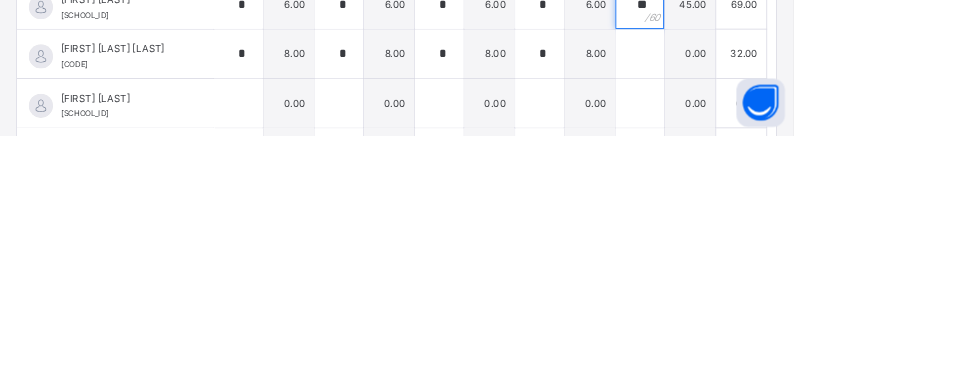 scroll, scrollTop: 549, scrollLeft: 36, axis: both 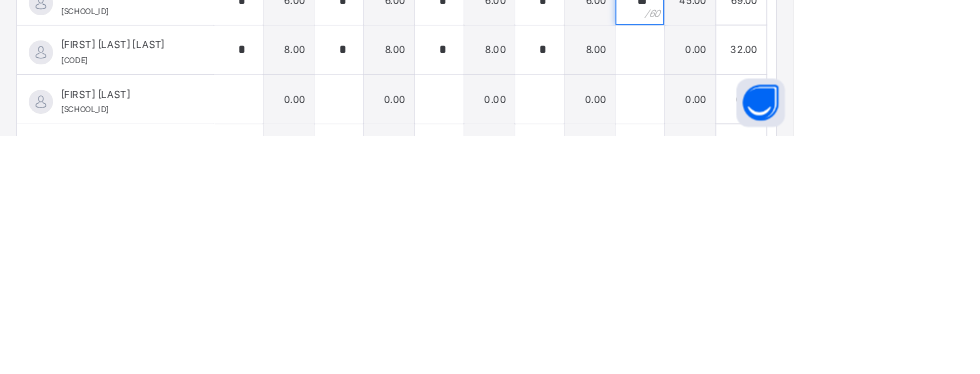 type on "**" 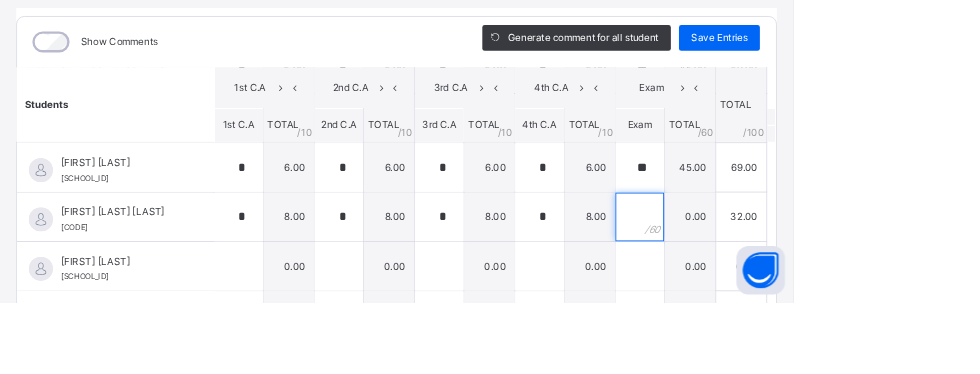 click at bounding box center [791, 268] 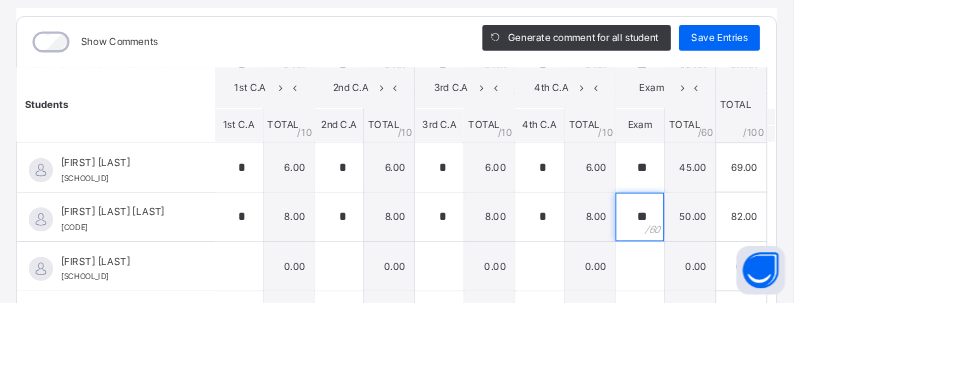 scroll, scrollTop: 569, scrollLeft: 36, axis: both 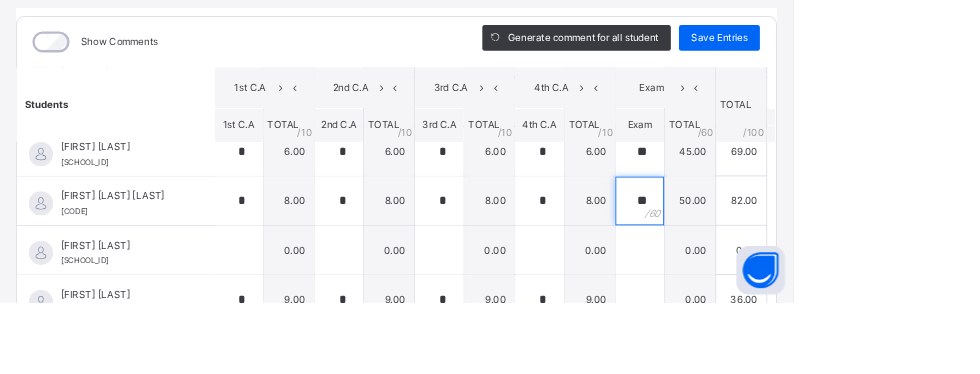 type on "**" 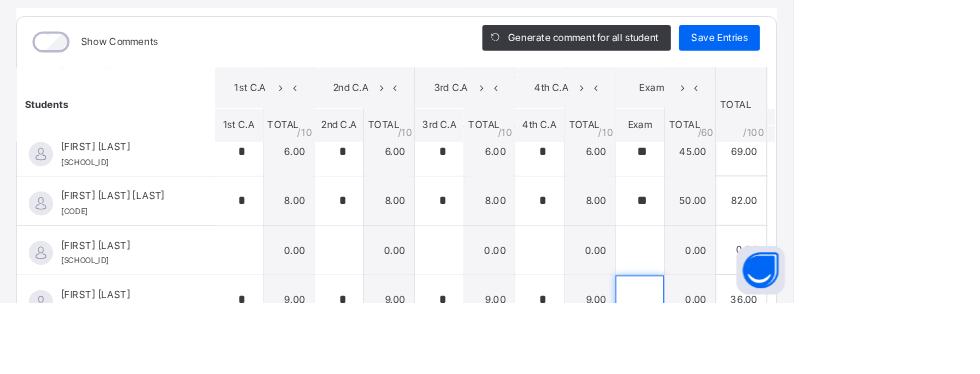 click at bounding box center (791, 370) 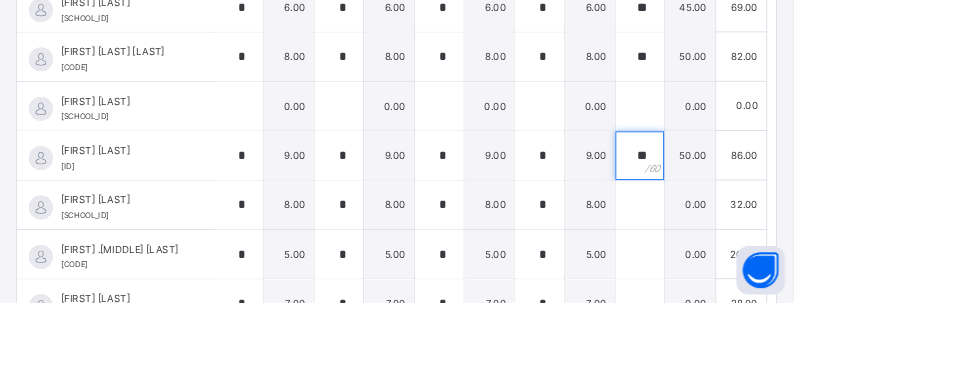 scroll, scrollTop: 448, scrollLeft: 0, axis: vertical 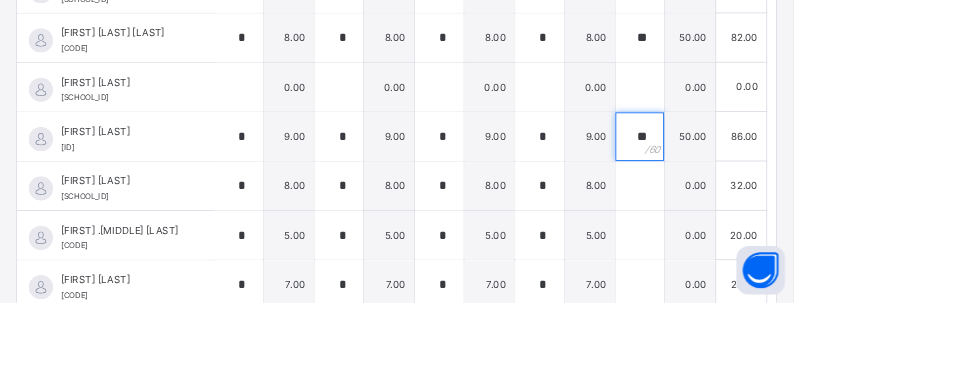 type on "**" 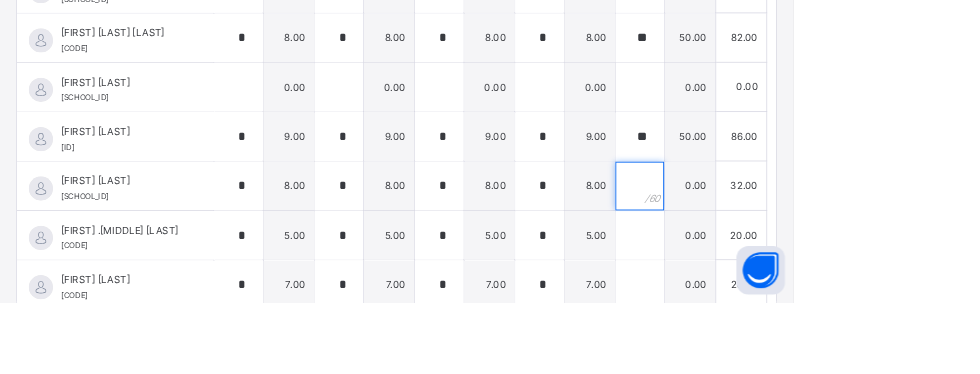 click at bounding box center (791, 230) 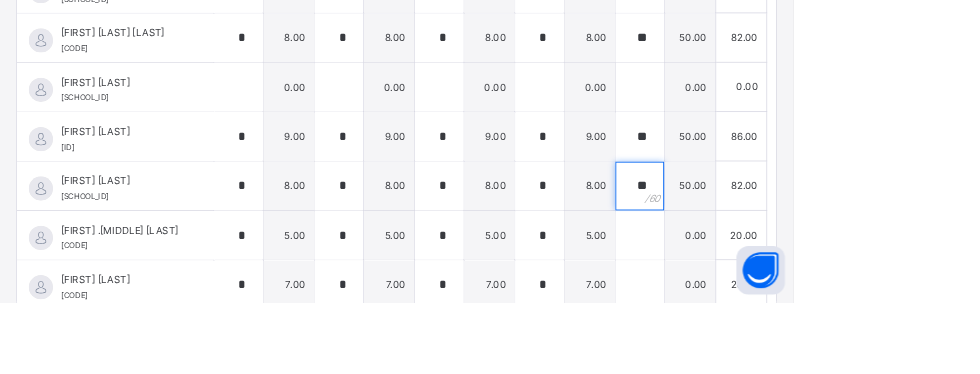 type on "**" 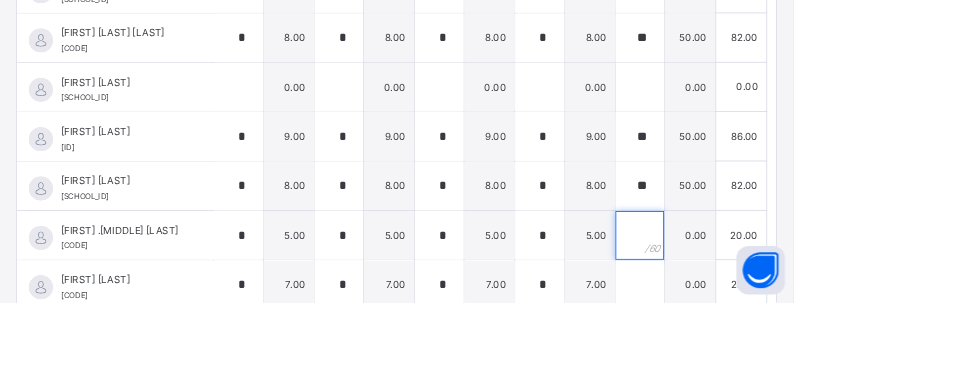 click at bounding box center [791, 291] 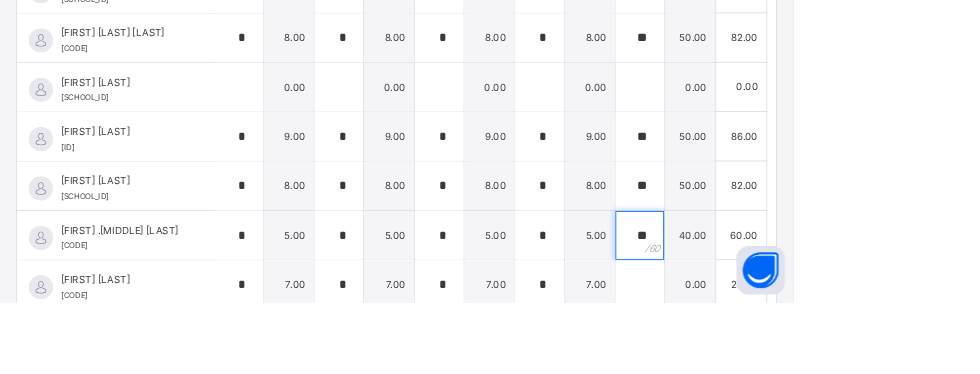 type on "**" 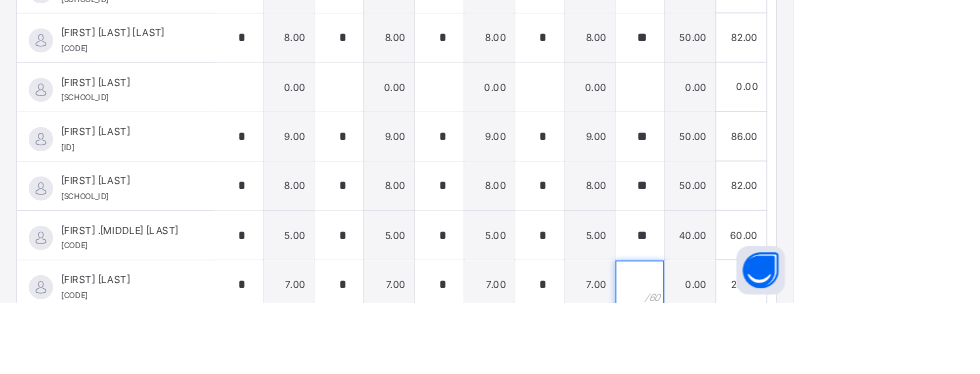 click at bounding box center (791, 352) 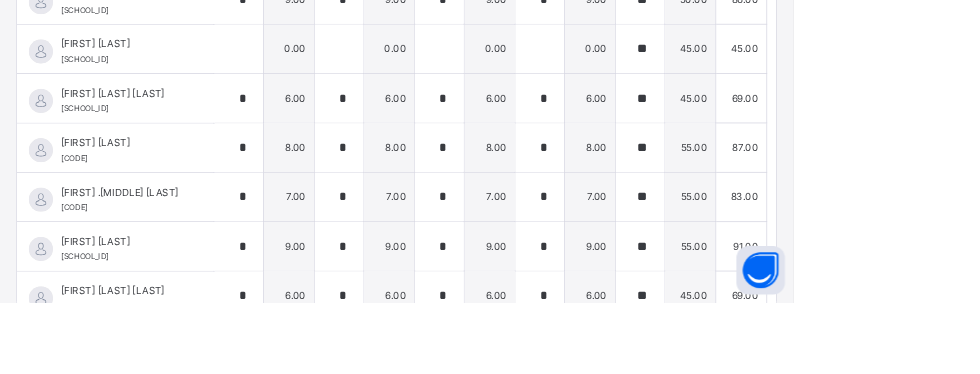 scroll, scrollTop: 0, scrollLeft: 36, axis: horizontal 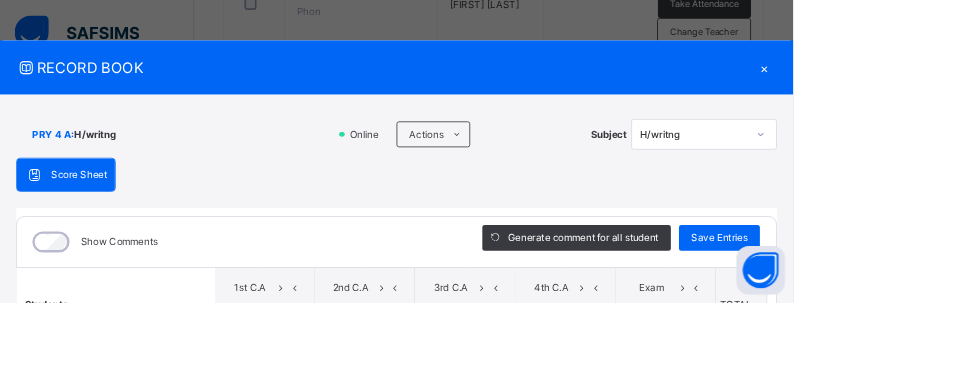 type on "**" 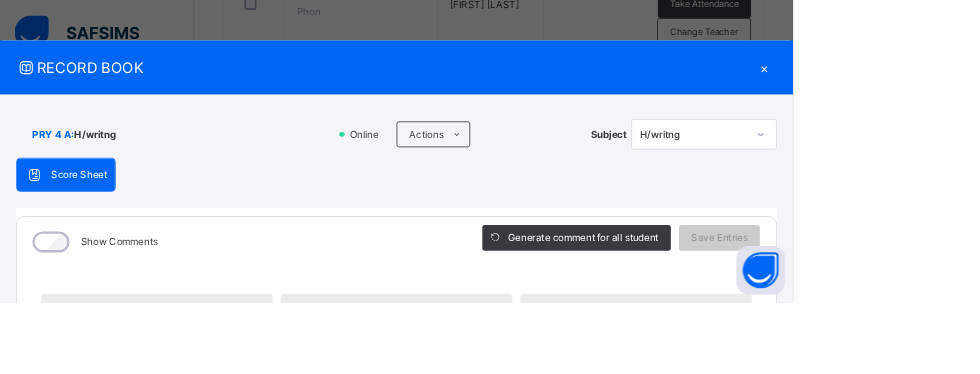 click on "×" at bounding box center (945, 83) 